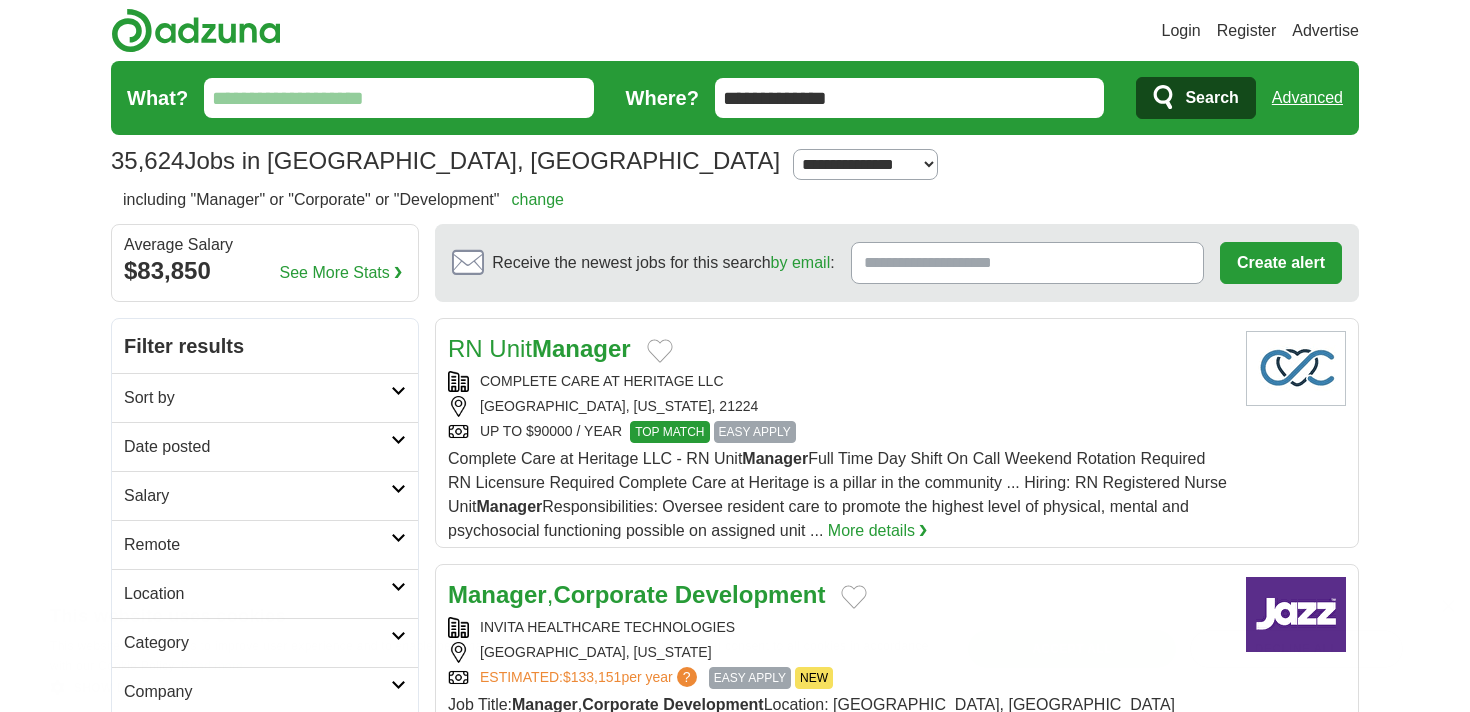 scroll, scrollTop: 0, scrollLeft: 0, axis: both 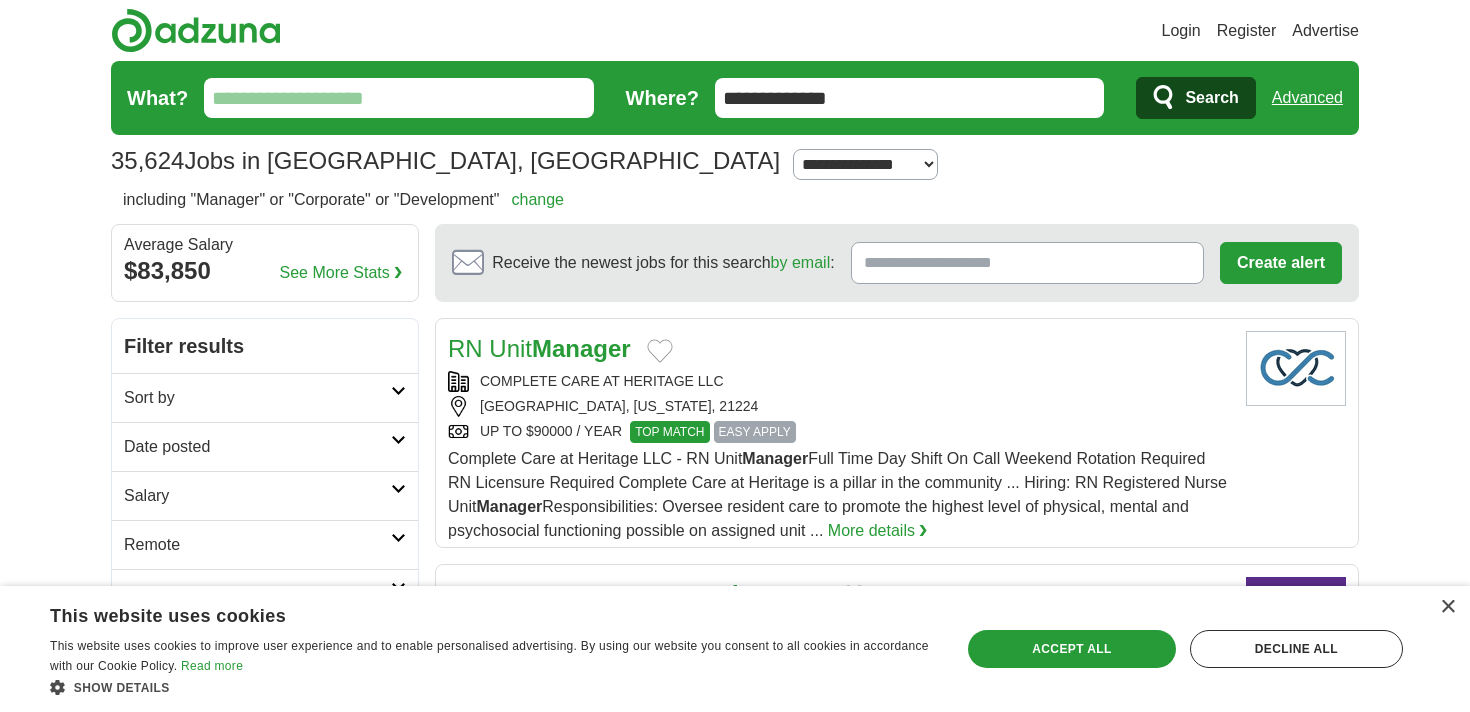 click on "What?" at bounding box center [399, 98] 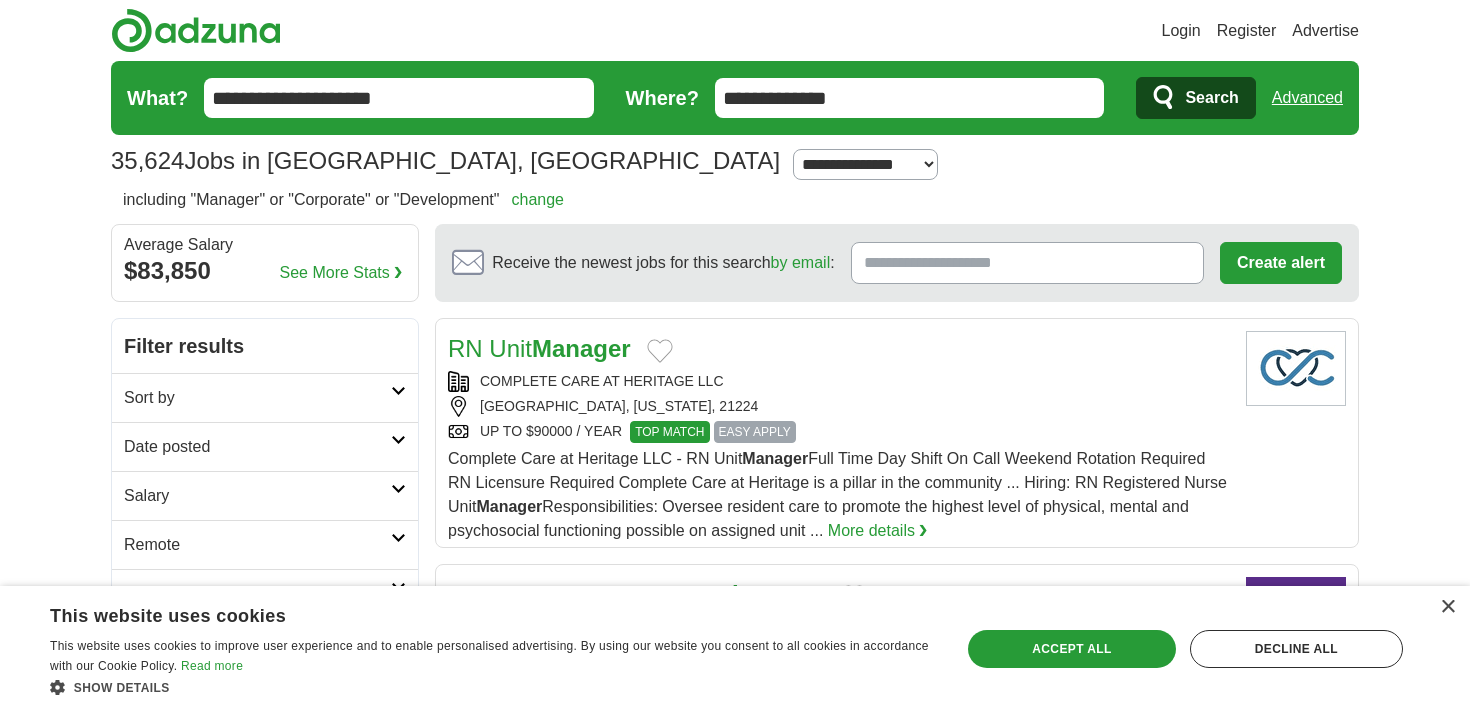 type on "**********" 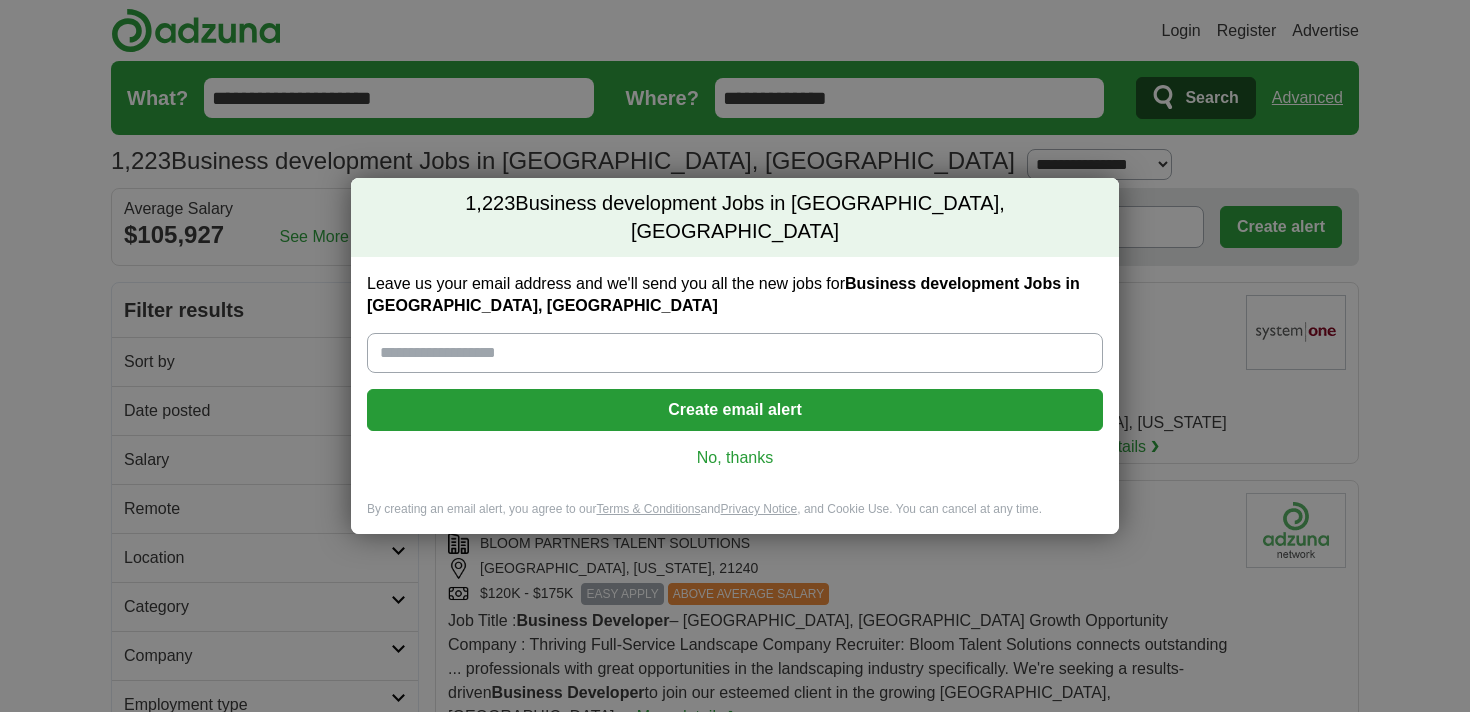 scroll, scrollTop: 0, scrollLeft: 0, axis: both 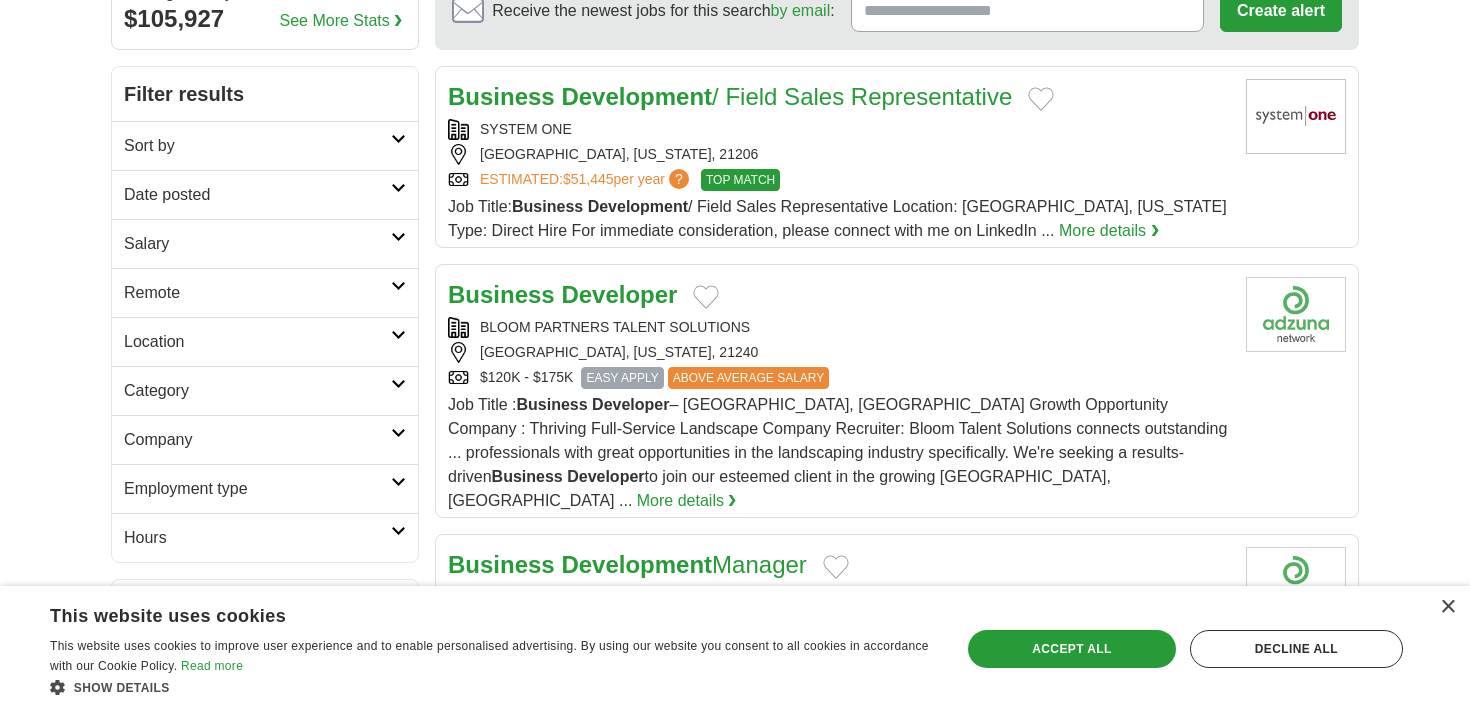 click on "BLOOM PARTNERS TALENT SOLUTIONS
BALTIMORE, MARYLAND, 21240
$120K - $175K
EASY APPLY ABOVE AVERAGE SALARY" at bounding box center [839, 353] 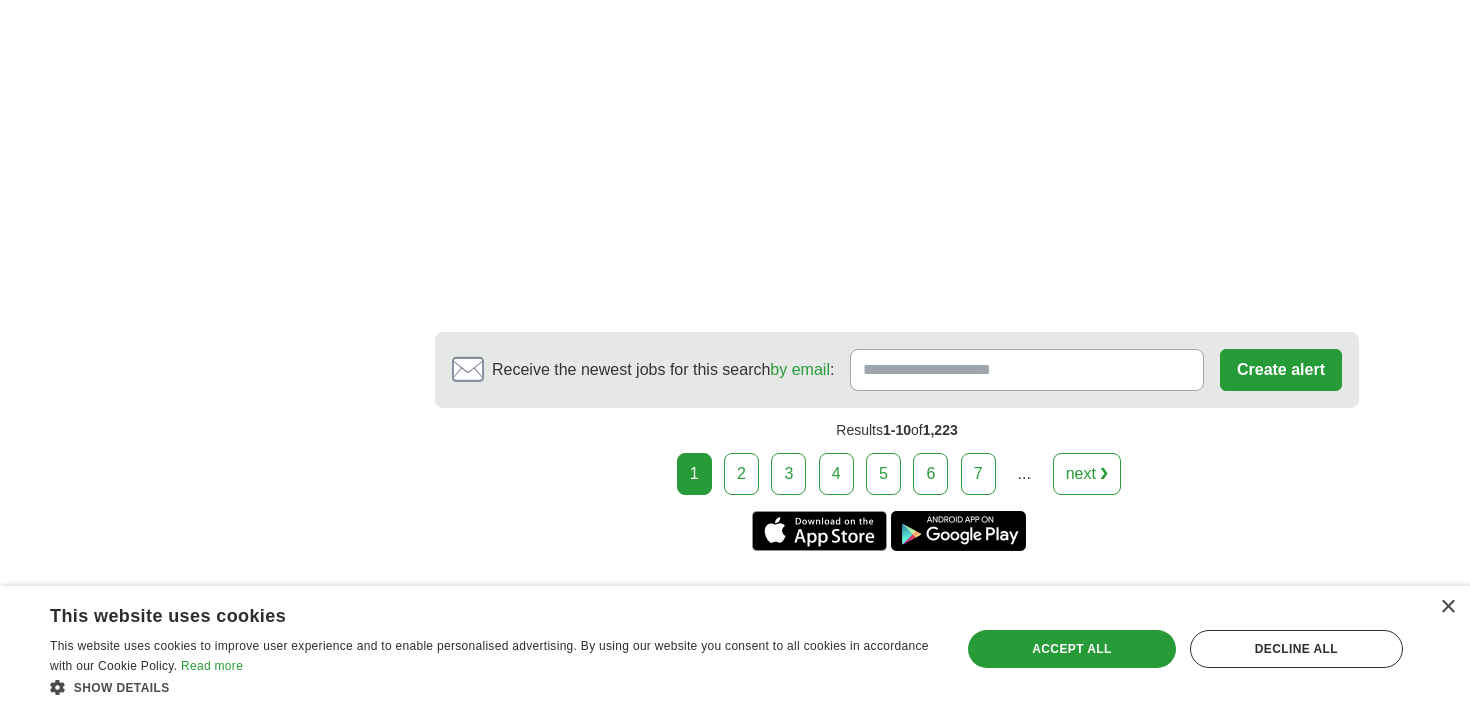 scroll, scrollTop: 3788, scrollLeft: 0, axis: vertical 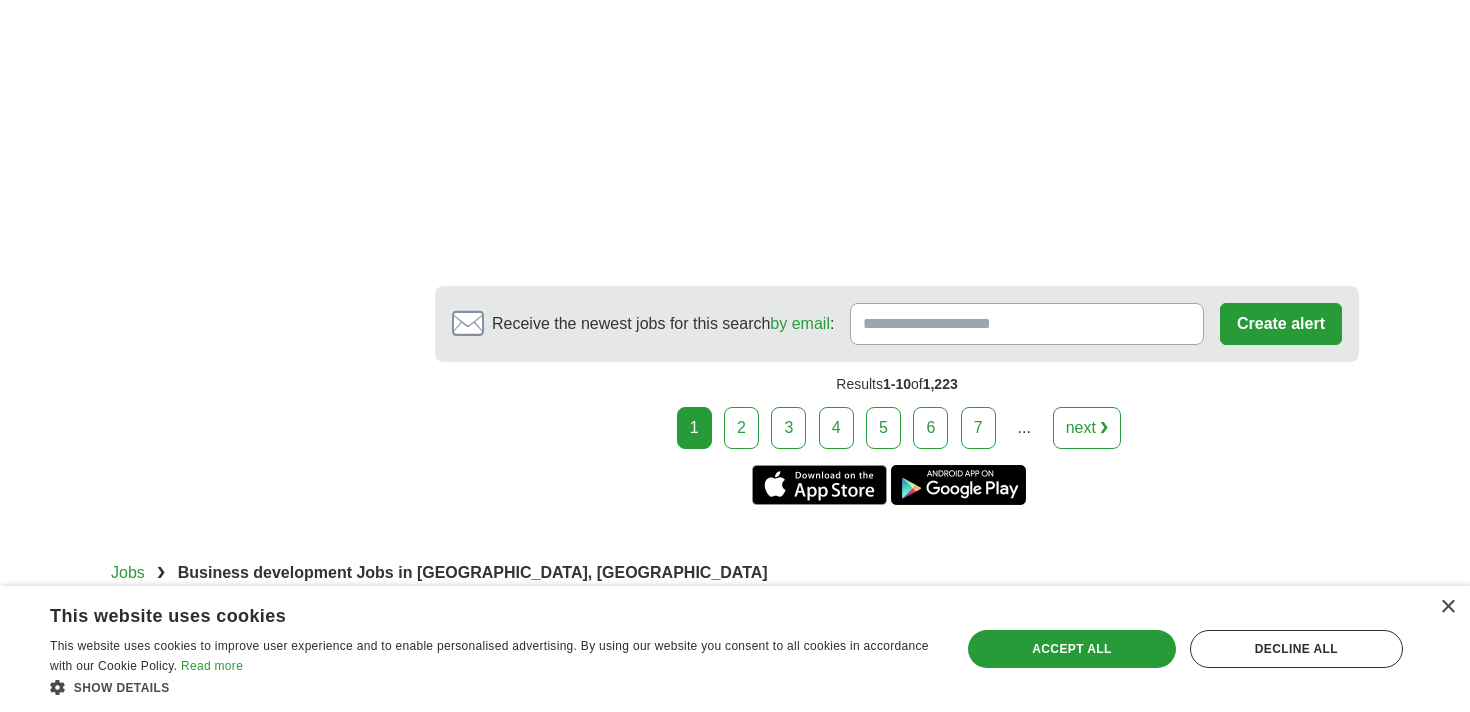 click on "2" at bounding box center (741, 428) 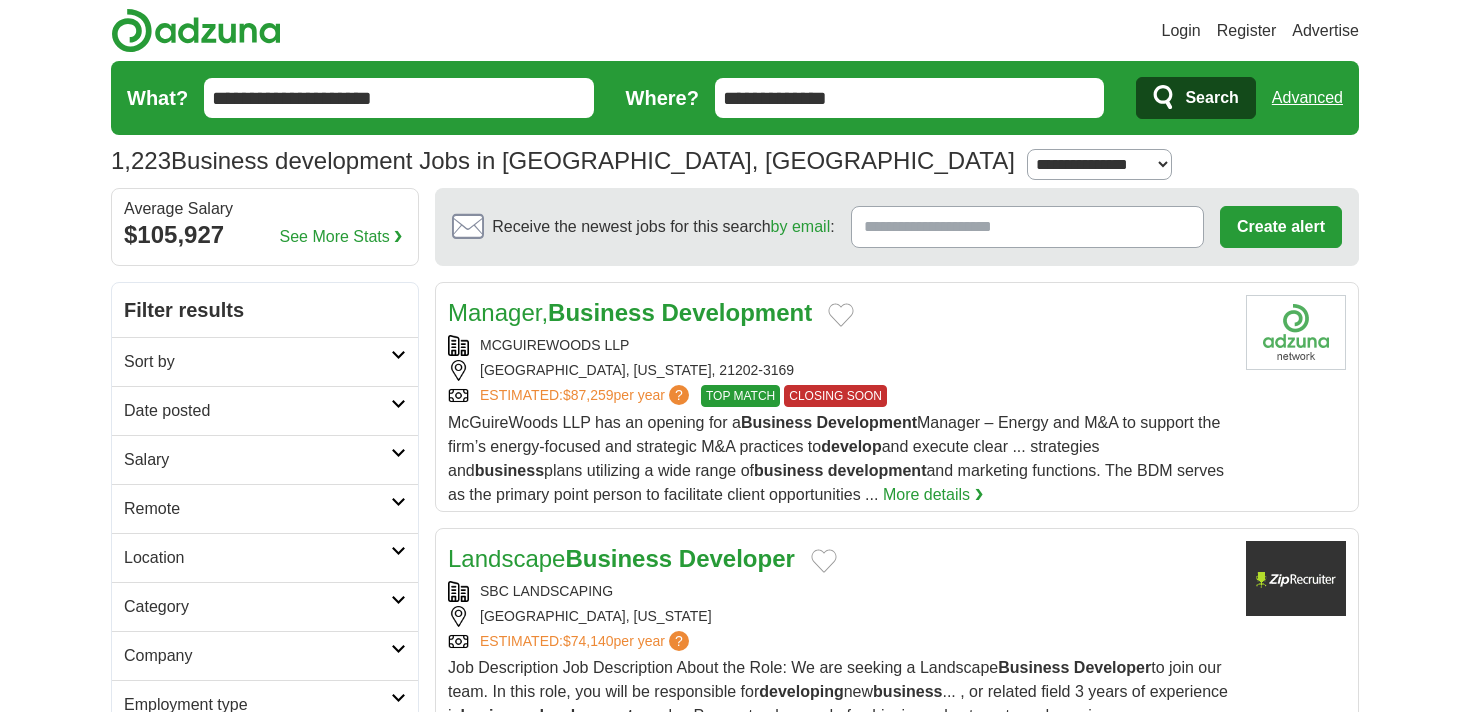 scroll, scrollTop: 0, scrollLeft: 0, axis: both 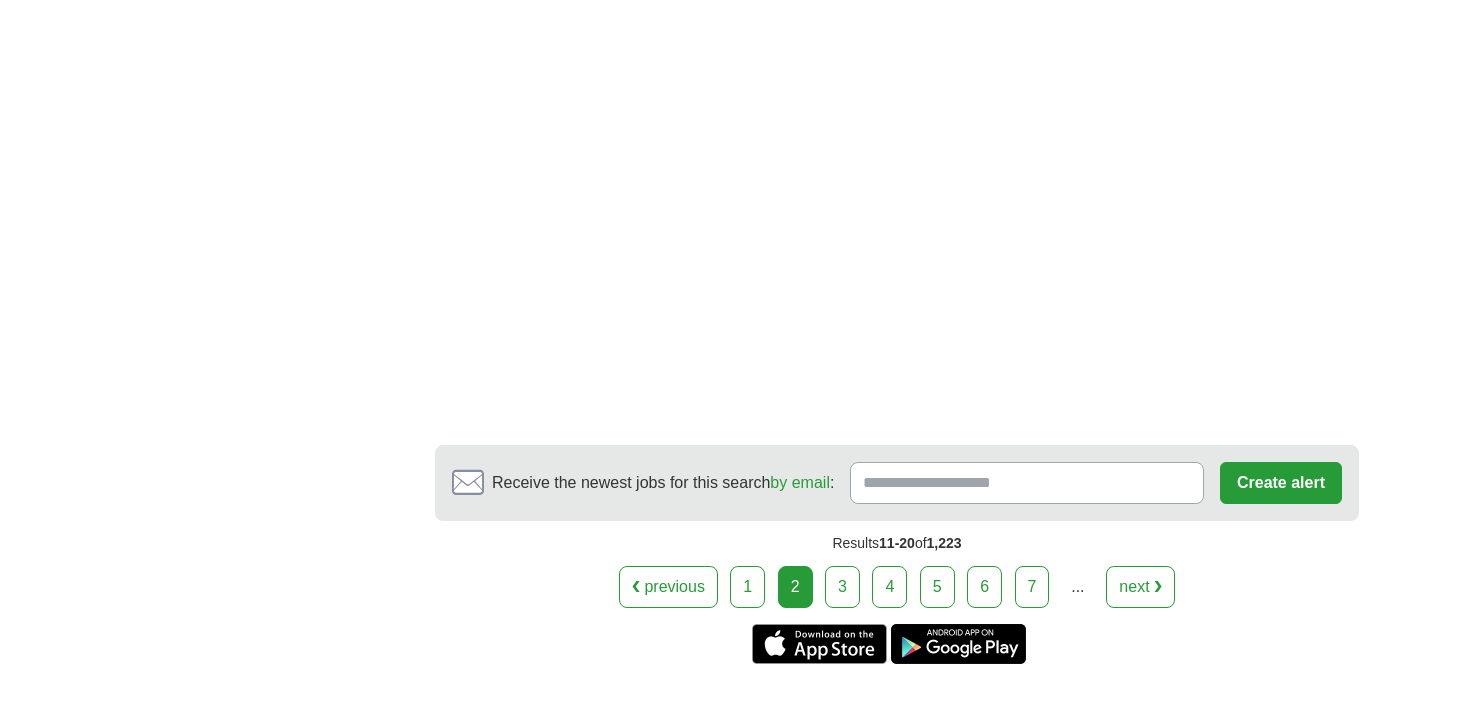 click on "3" at bounding box center (842, 587) 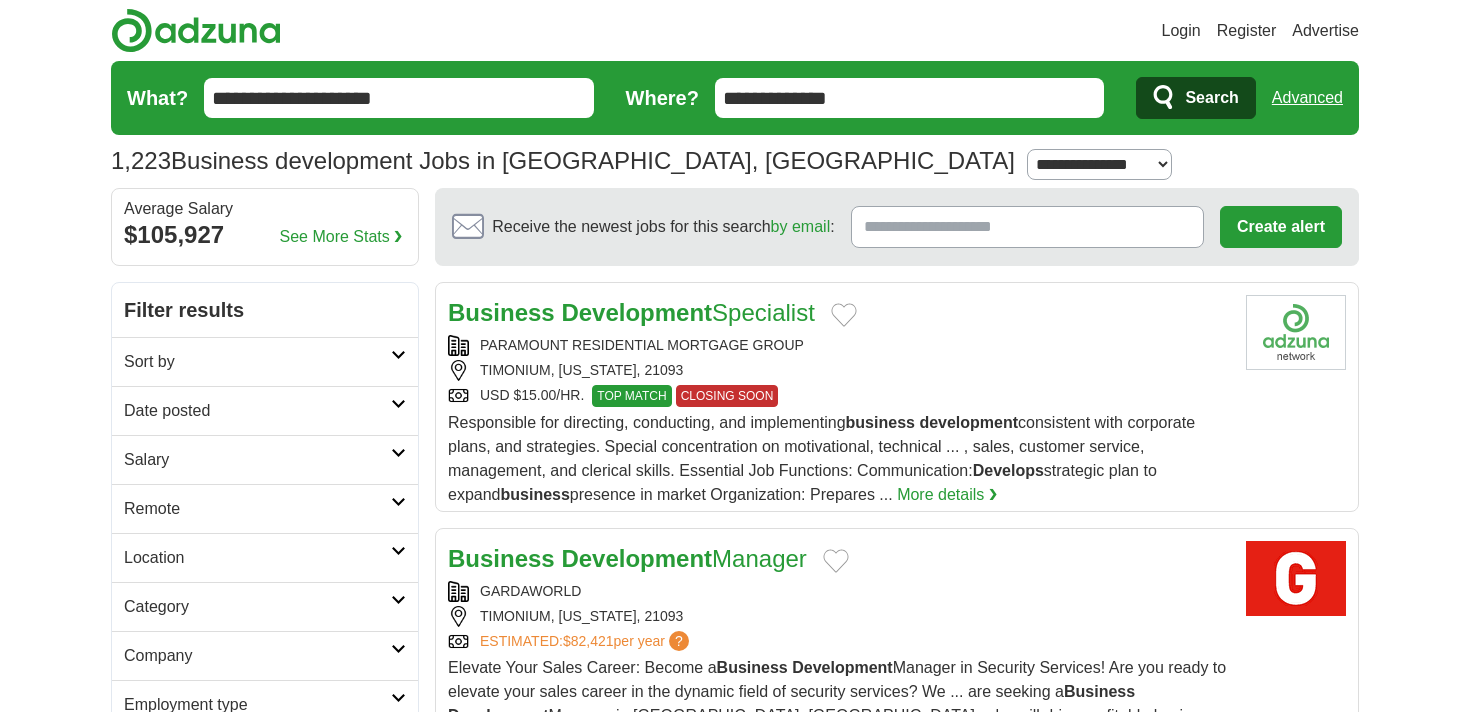 scroll, scrollTop: 0, scrollLeft: 0, axis: both 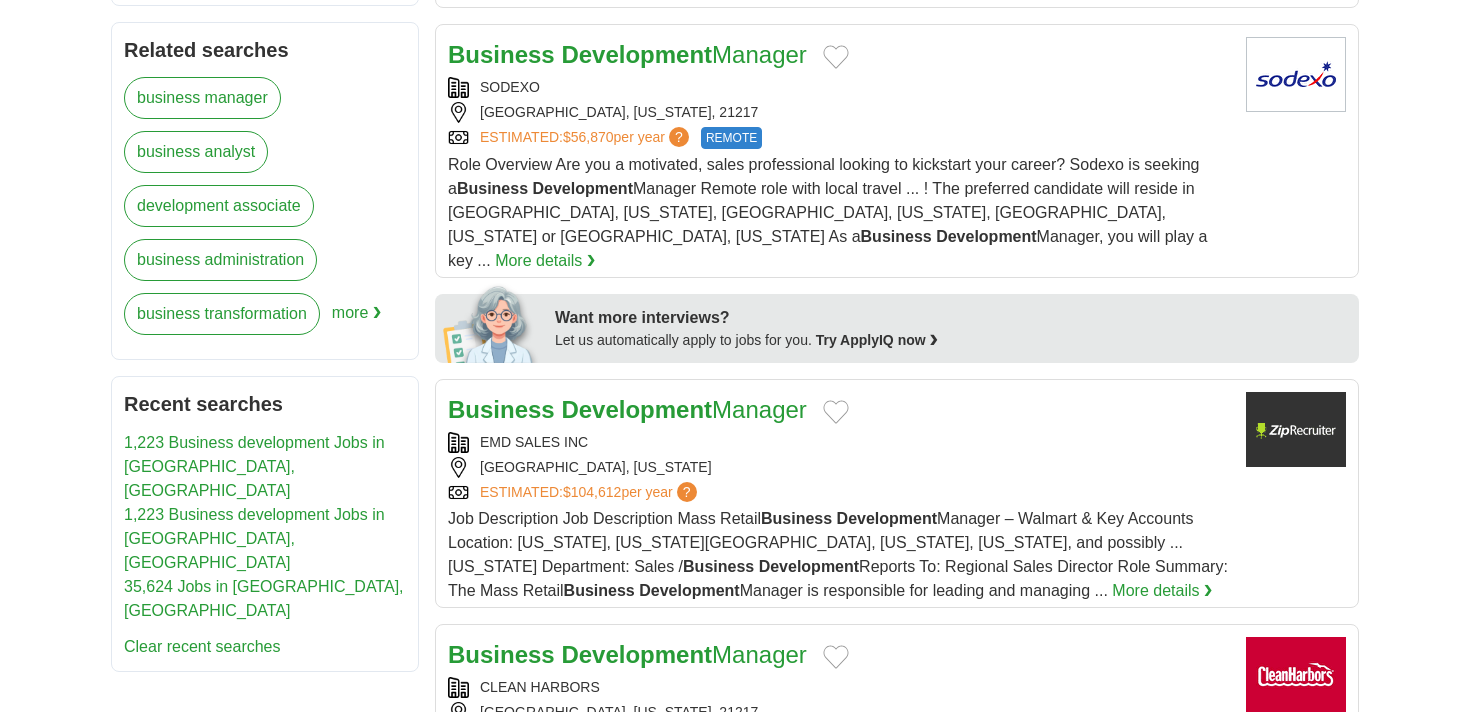 click on "?" at bounding box center [687, 492] 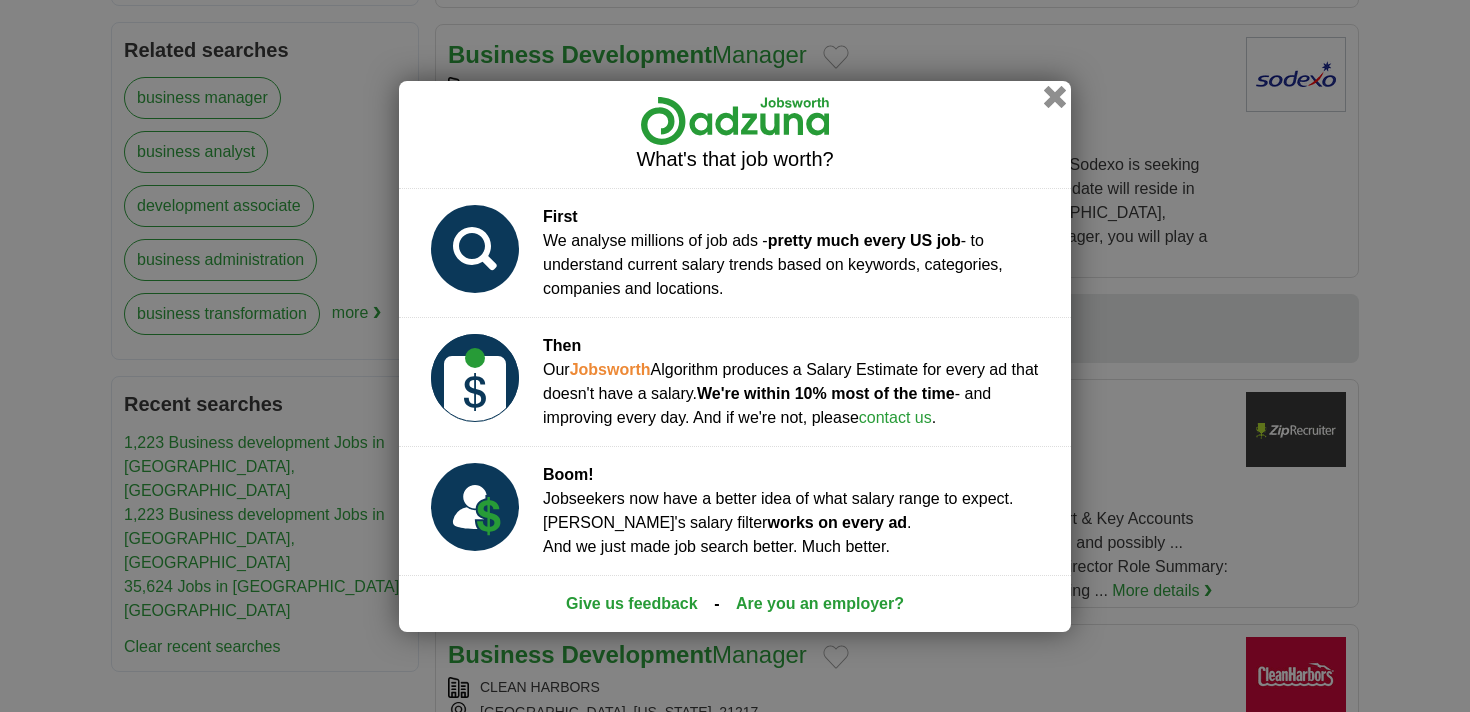 click at bounding box center [1055, 96] 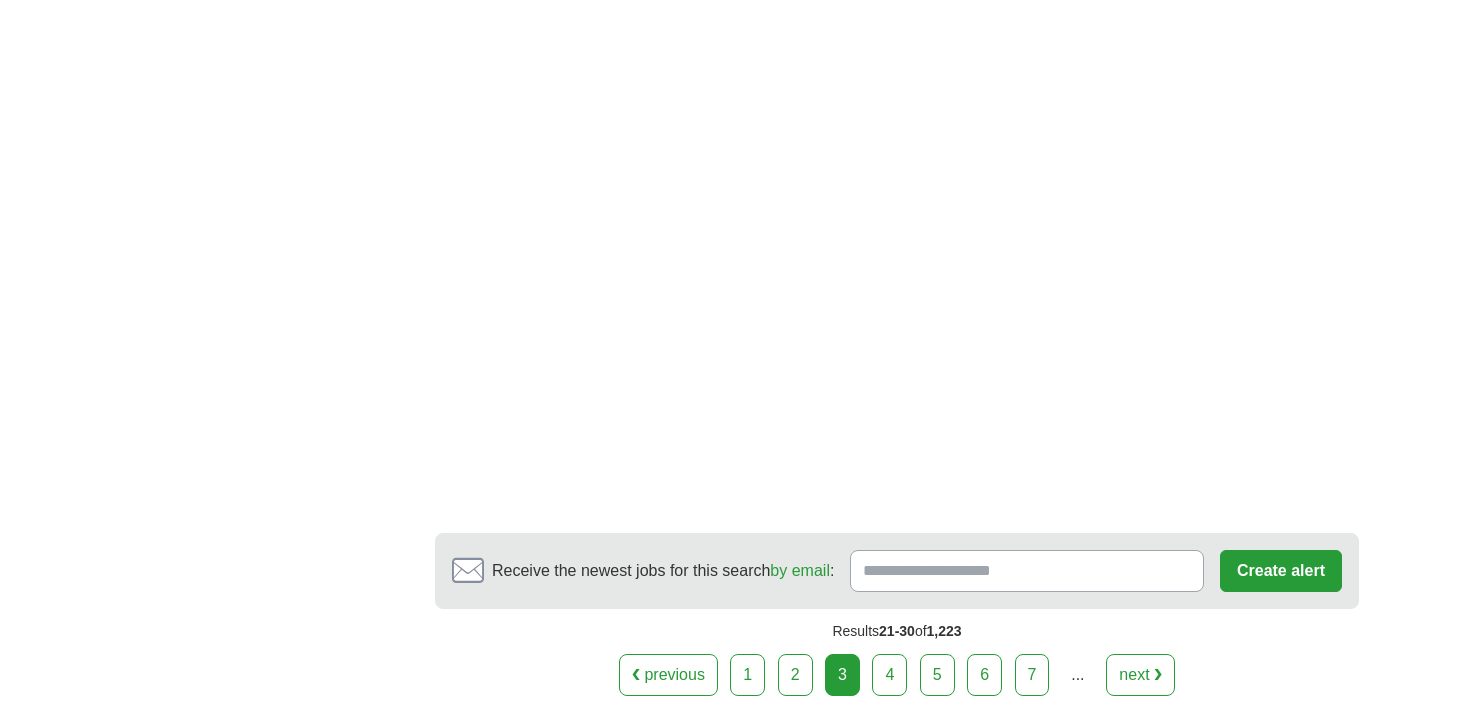 scroll, scrollTop: 3688, scrollLeft: 0, axis: vertical 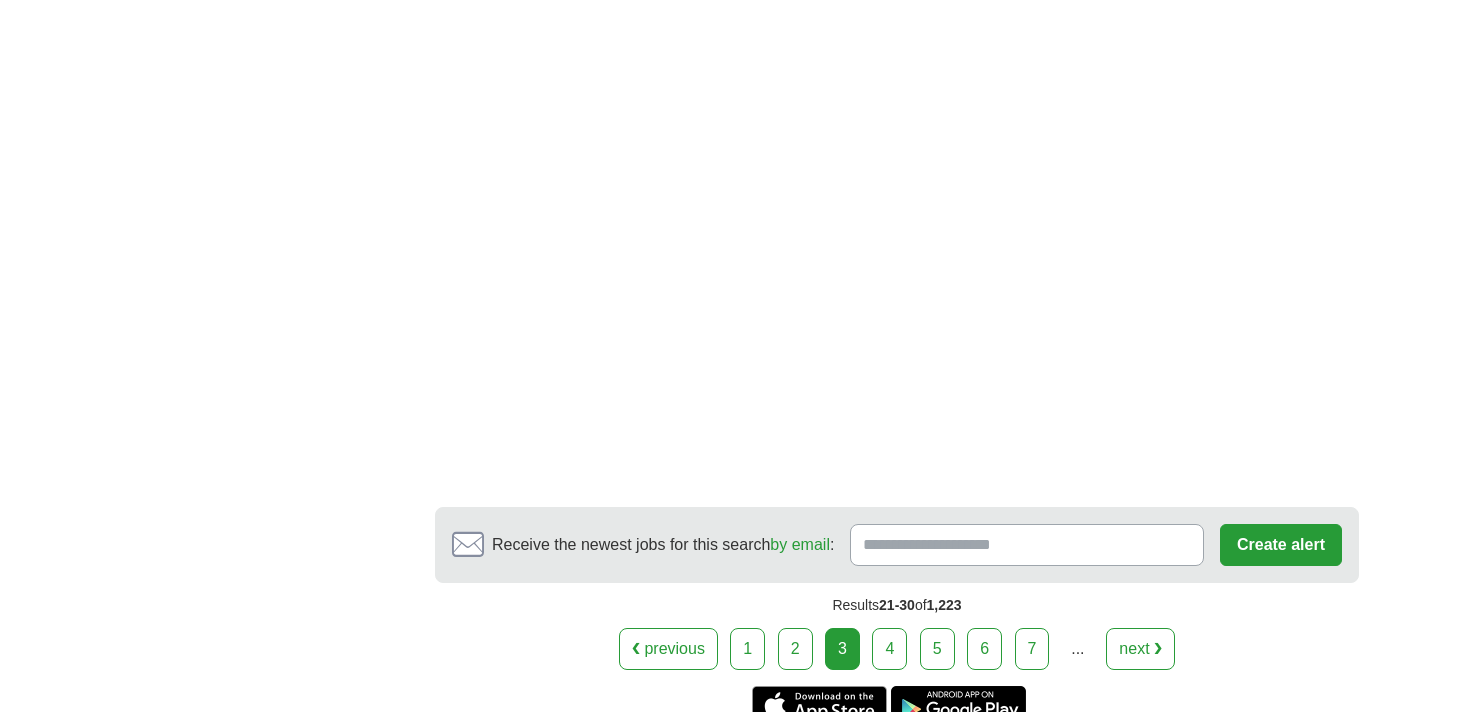 click on "4" at bounding box center [889, 649] 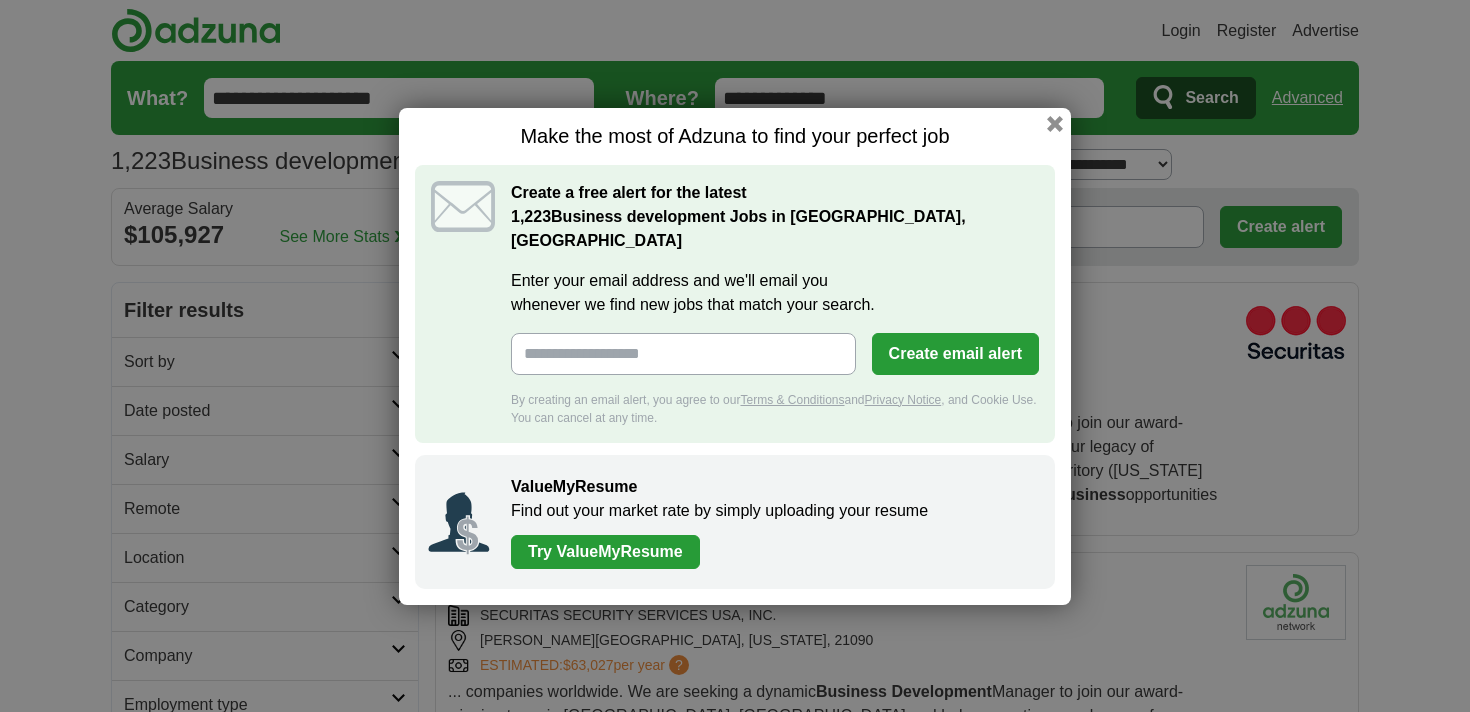 scroll, scrollTop: 0, scrollLeft: 0, axis: both 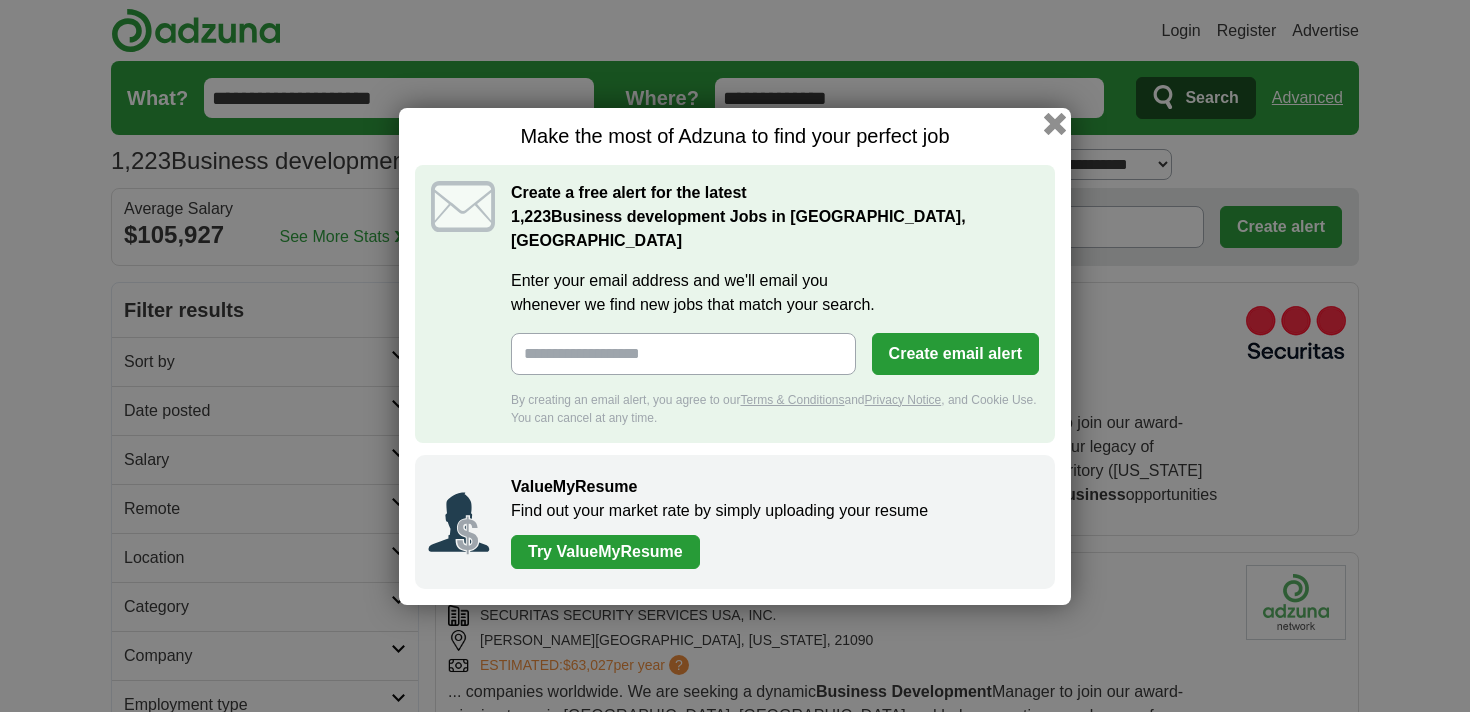 click at bounding box center [1055, 123] 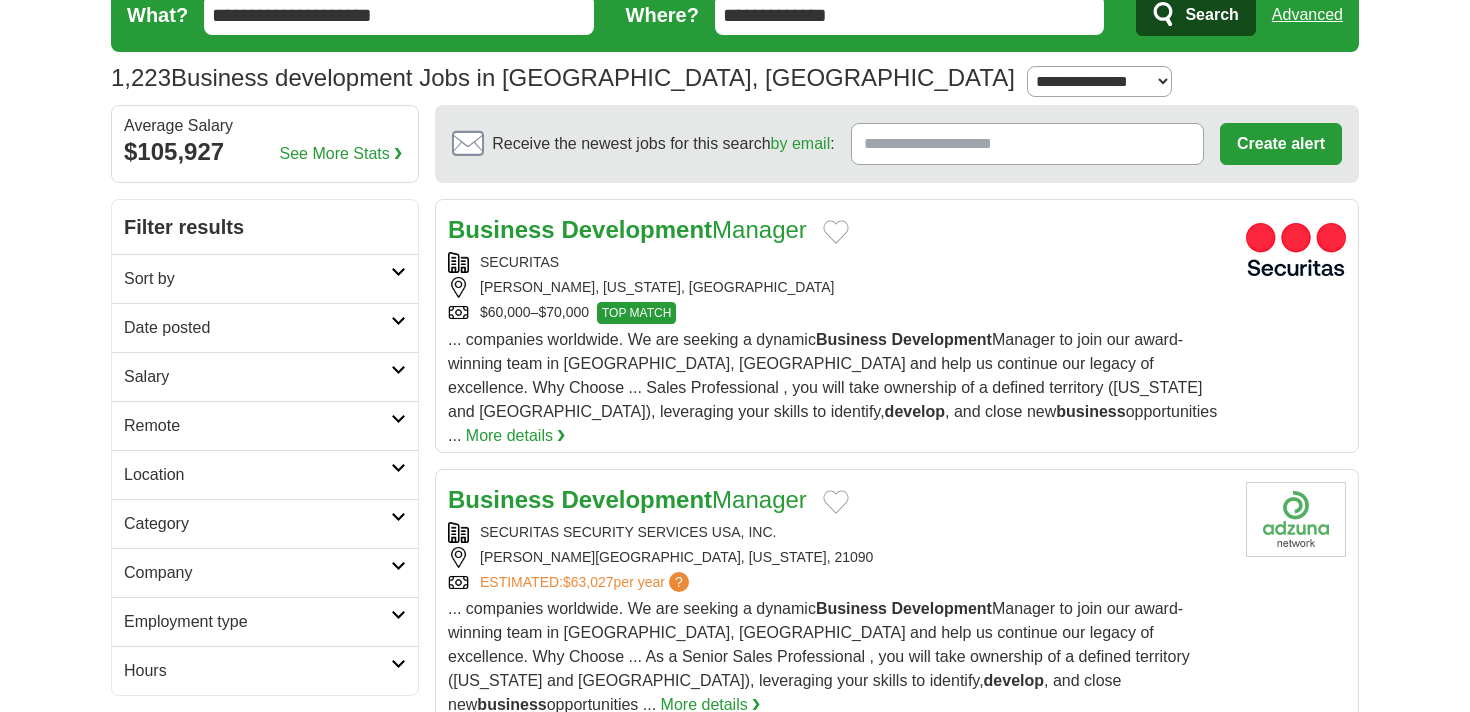 scroll, scrollTop: 152, scrollLeft: 0, axis: vertical 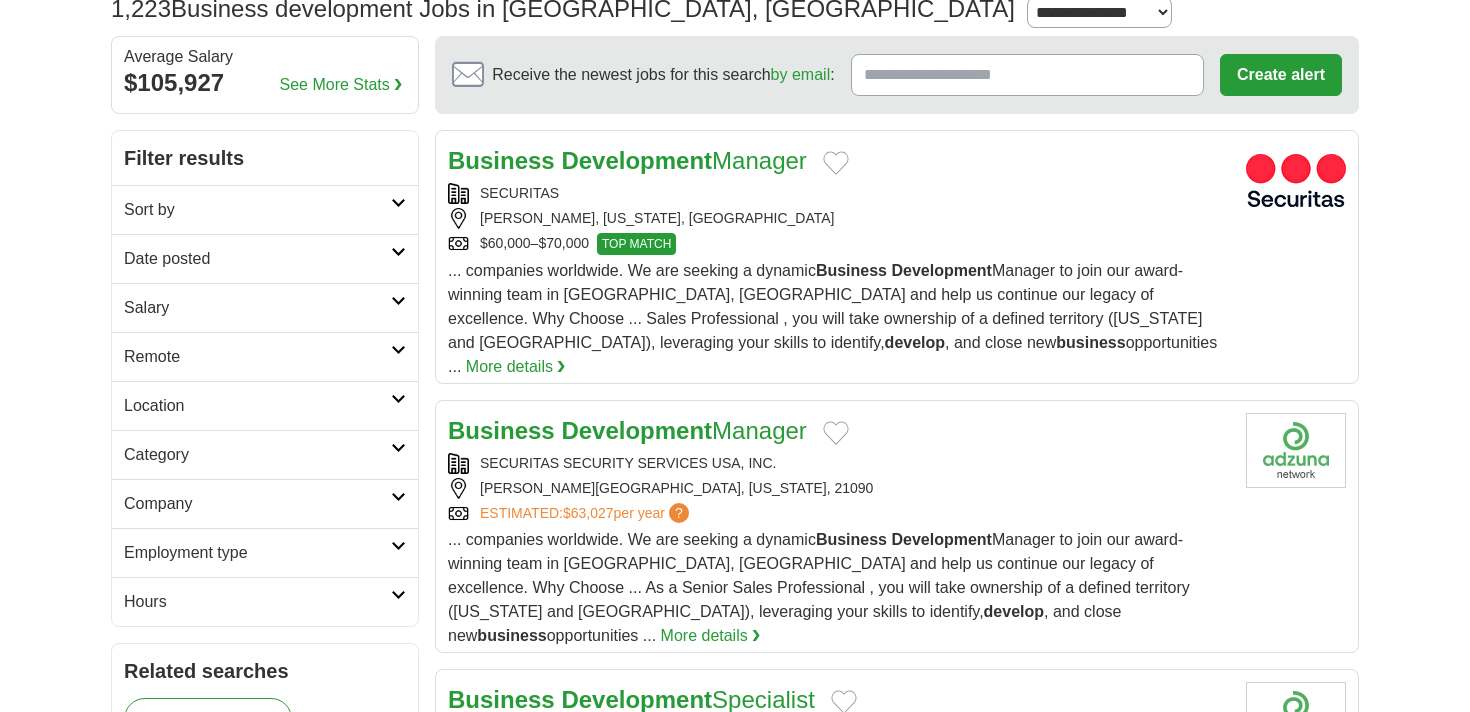 click on "Salary" at bounding box center (265, 307) 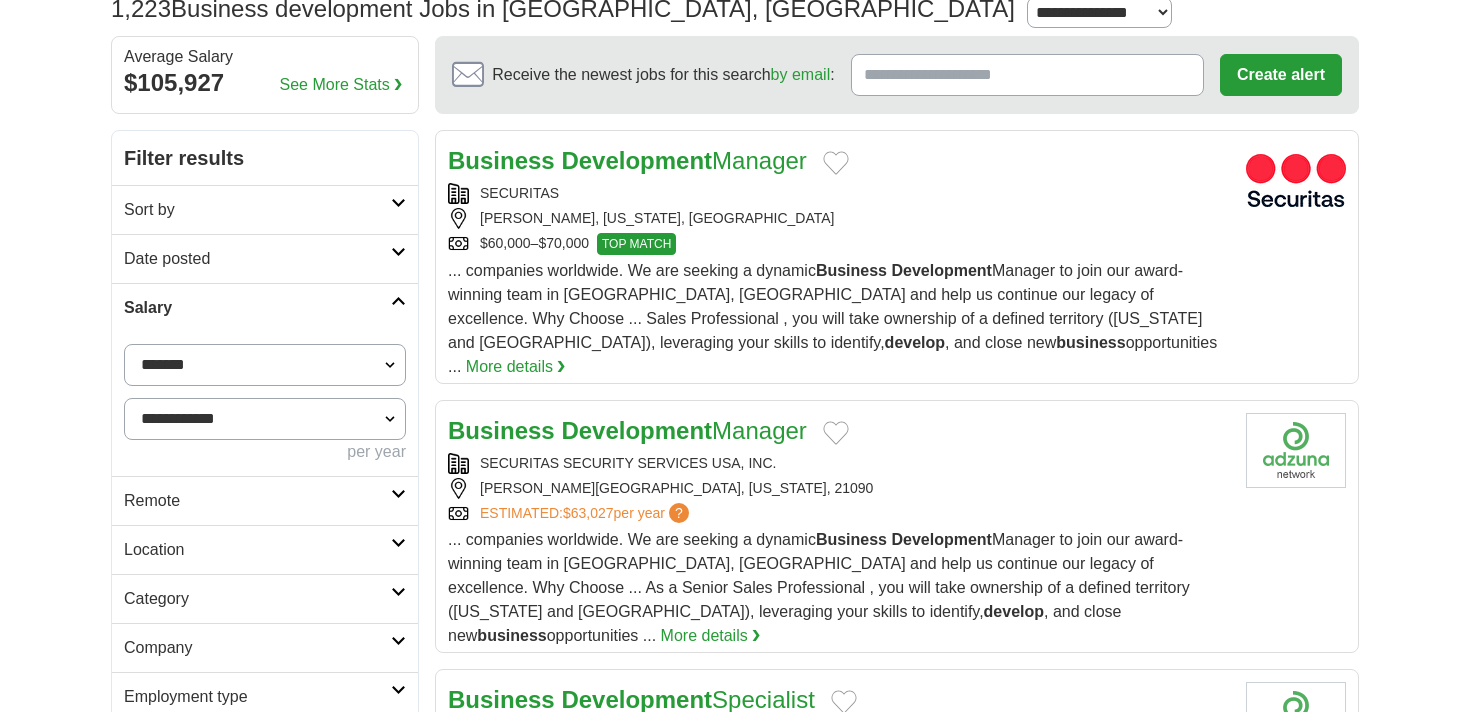click on "**********" at bounding box center (265, 365) 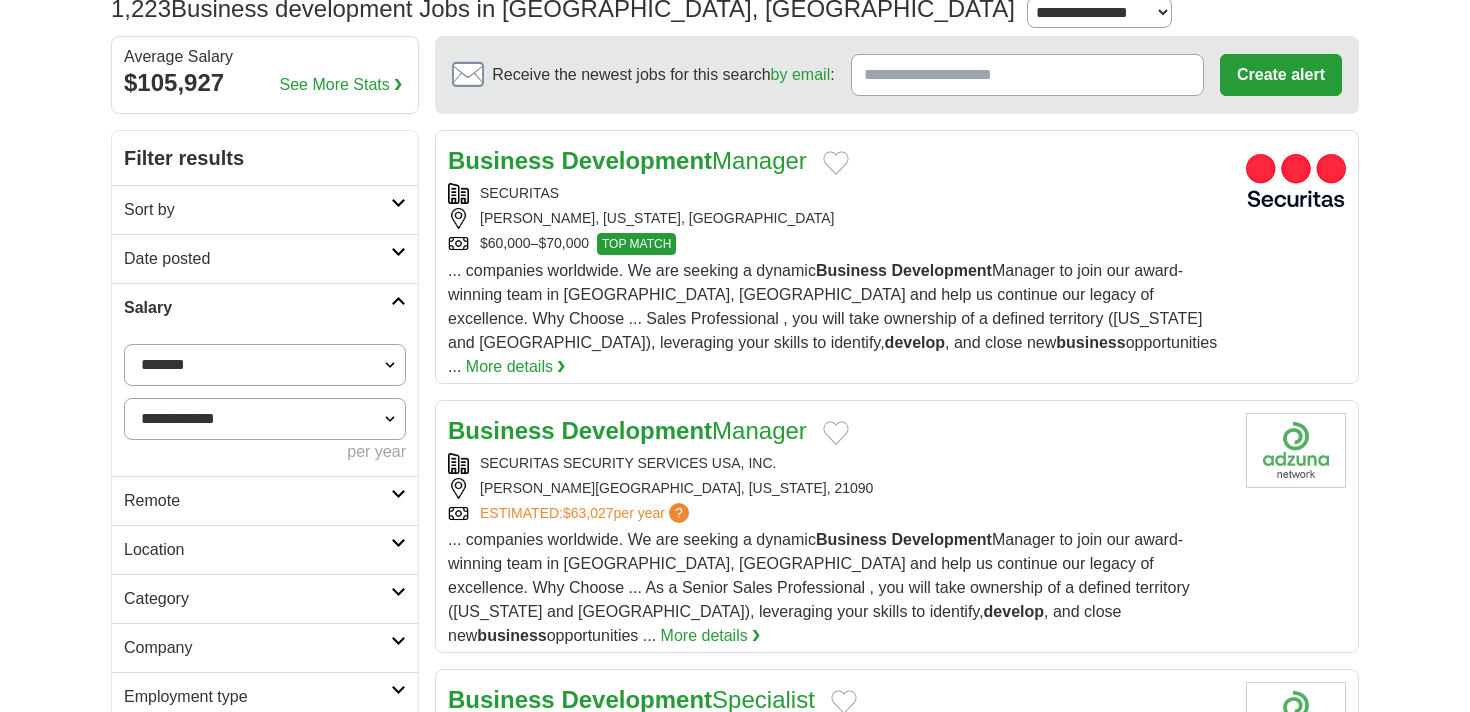 select on "******" 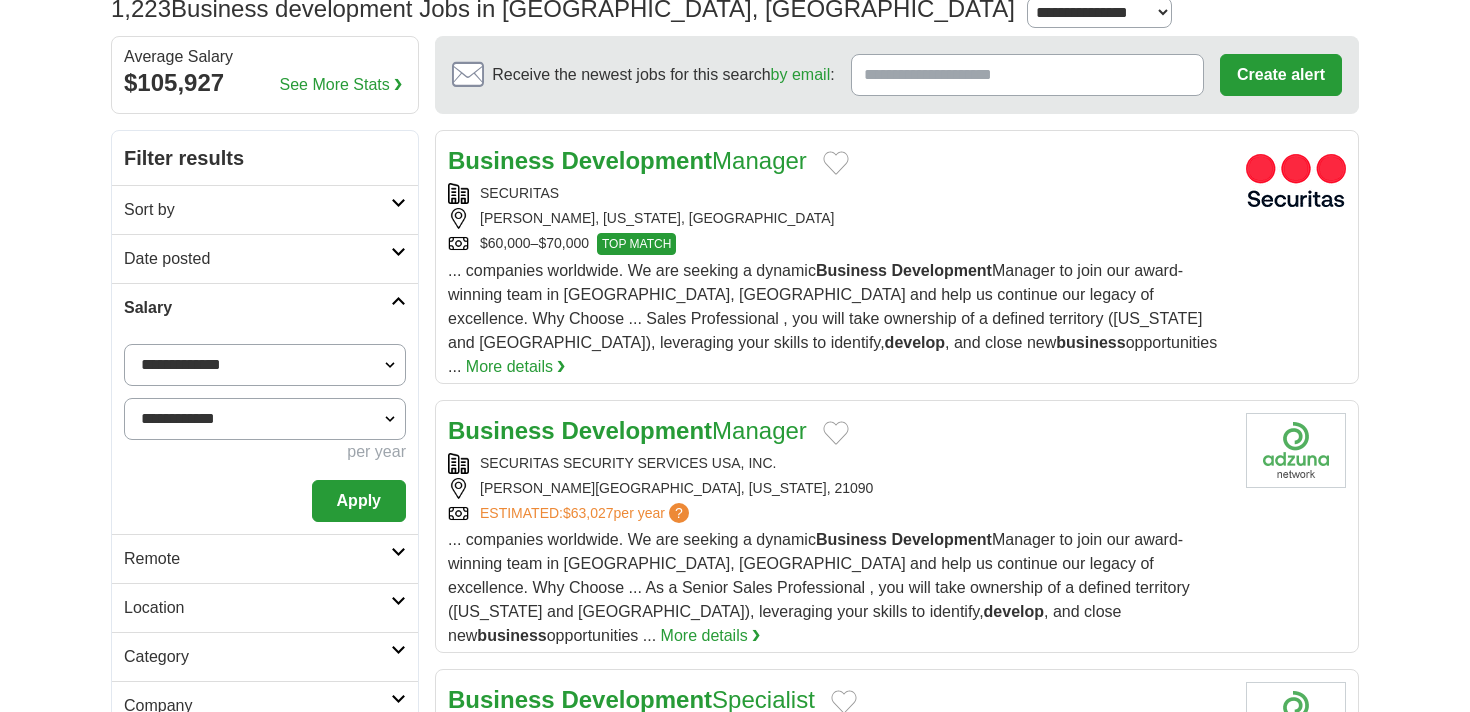 click on "Apply" at bounding box center [359, 501] 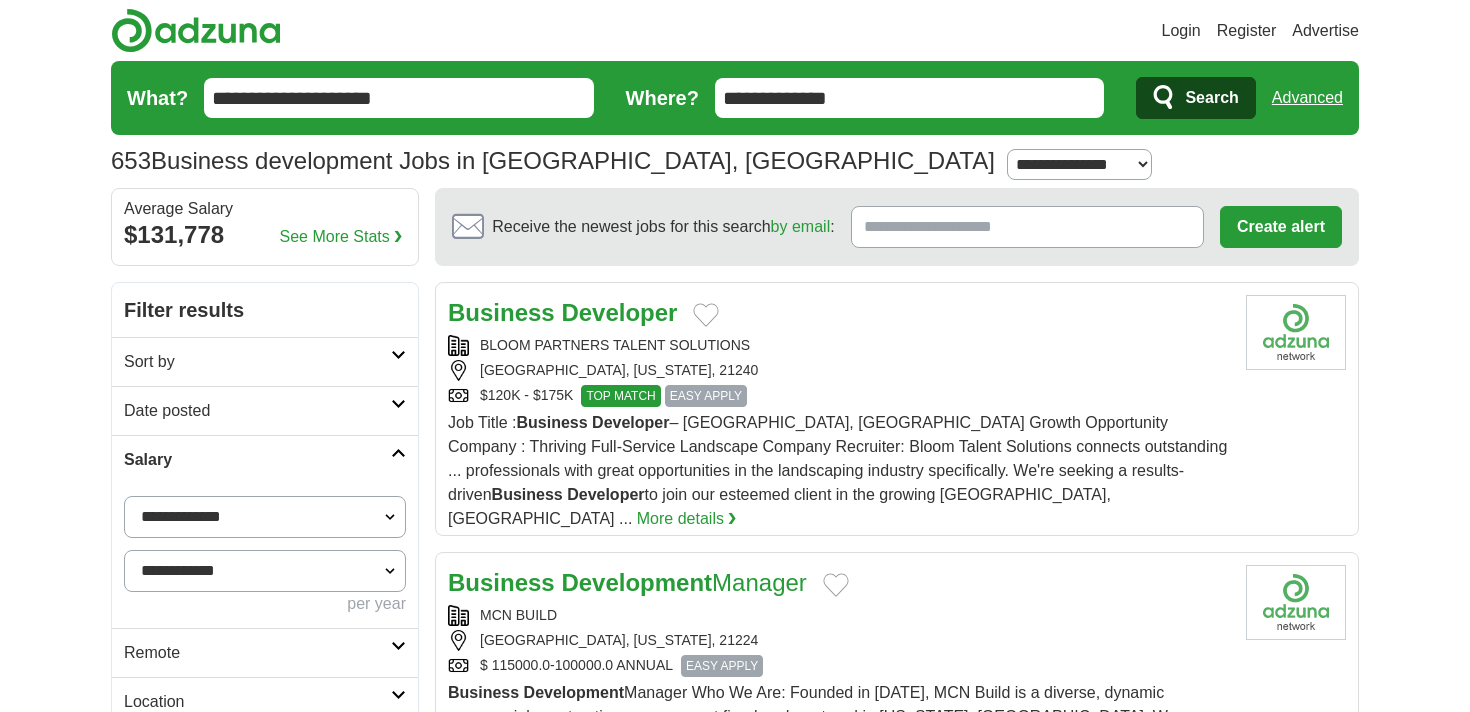 scroll, scrollTop: 0, scrollLeft: 0, axis: both 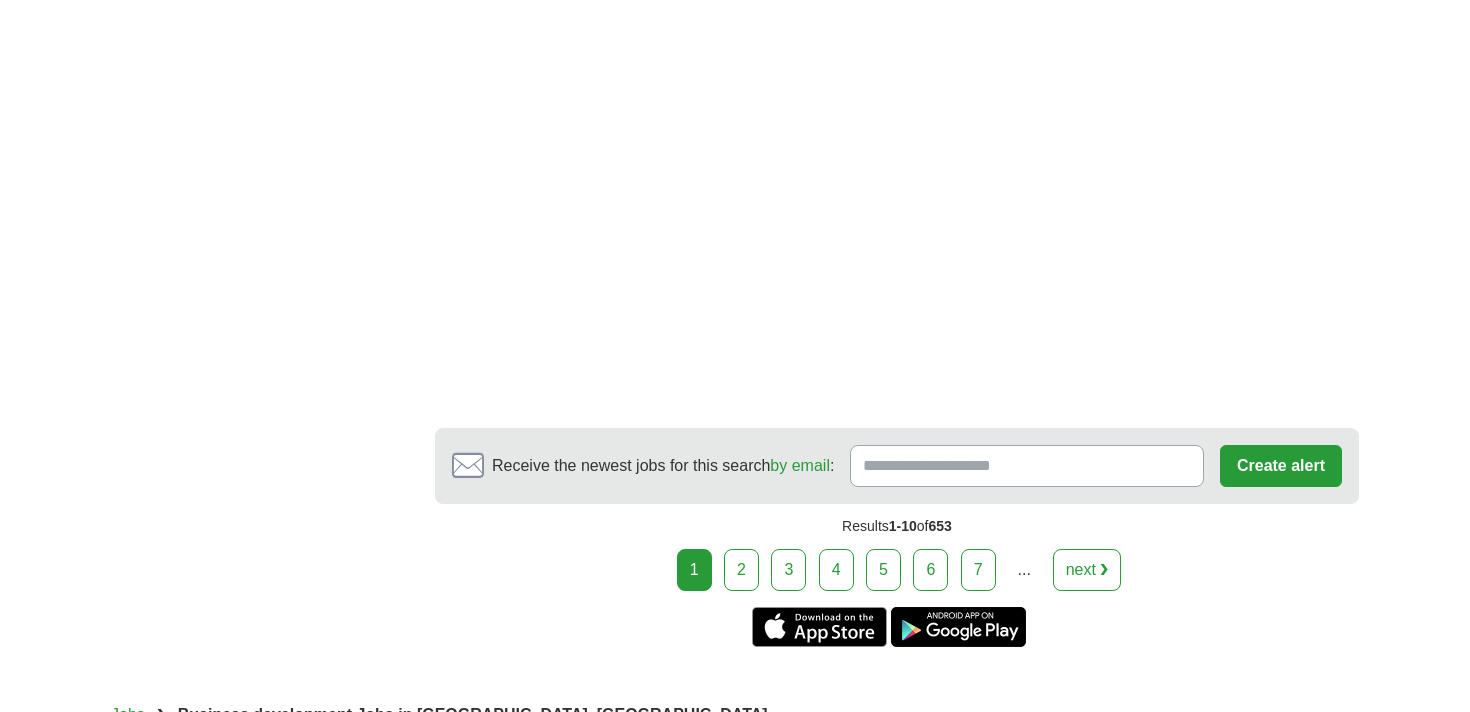 click on "2" at bounding box center [741, 570] 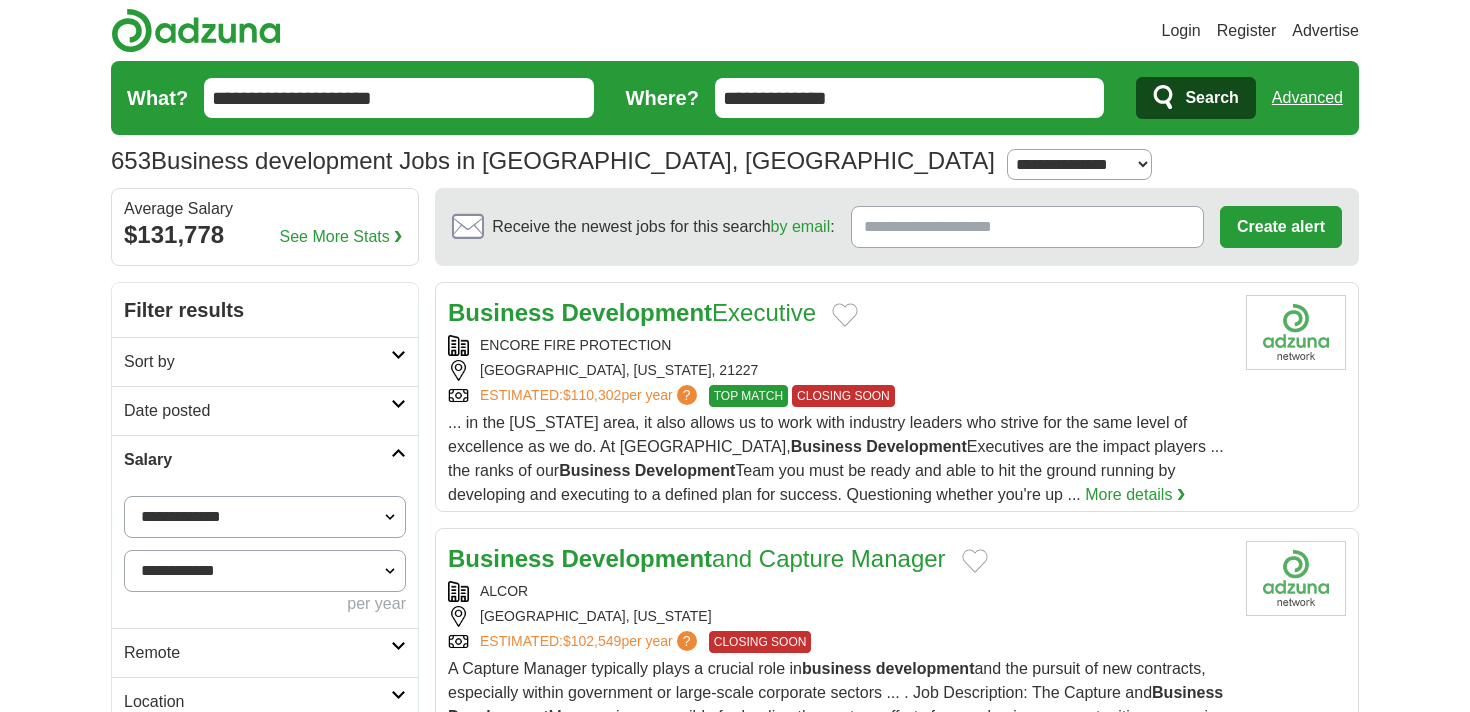 scroll, scrollTop: 0, scrollLeft: 0, axis: both 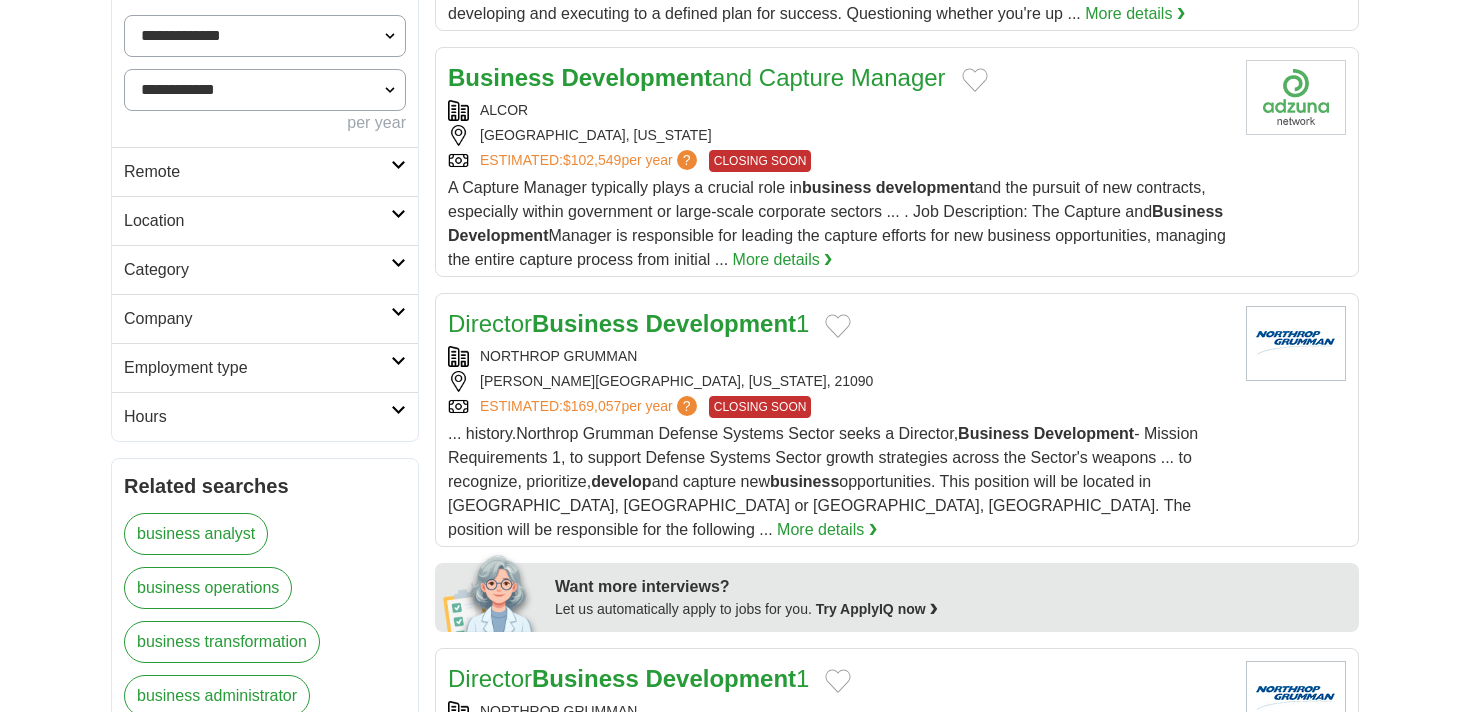 click on "...  history.Northrop Grumman Defense Systems Sector seeks a Director,  Business   Development  - Mission Requirements 1, to support Defense Systems Sector growth strategies across the Sector's weapons ...  to recognize, prioritize,  develop  and capture new  business  opportunities. This position will be located in McLean, VA or Linthicum, MD. The position will be responsible for the following ...
More details ❯" at bounding box center [839, 482] 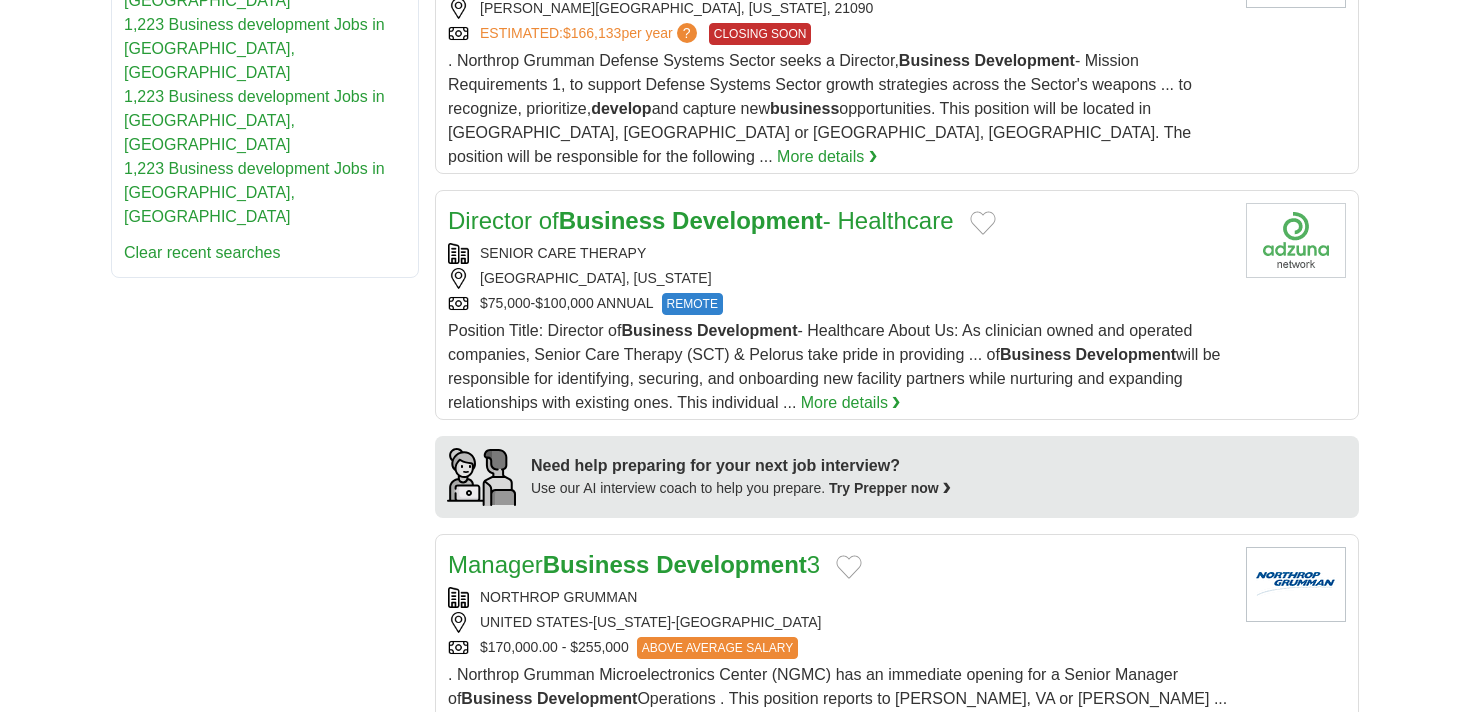 scroll, scrollTop: 1473, scrollLeft: 0, axis: vertical 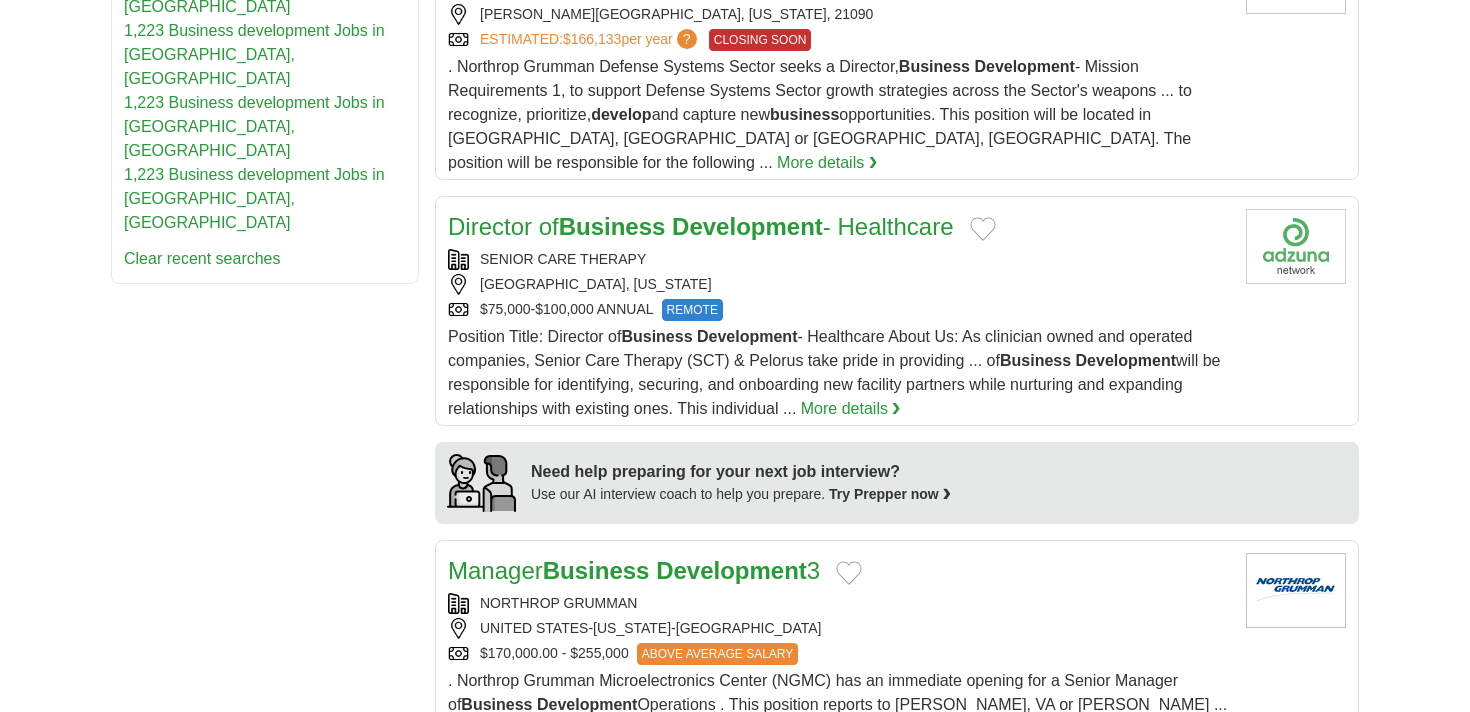 click on "Director of  Business   Development  - Healthcare
SENIOR CARE THERAPY
BALTIMORE, MARYLAND
$75,000-$100,000 ANNUAL
REMOTE
REMOTE
Position Title: Director of  Business   Development  - Healthcare About Us: As clinician owned and operated companies, Senior Care Therapy (SCT) & Pelorus take pride in providing ...  of  Business   Development
More details ❯" at bounding box center [839, 315] 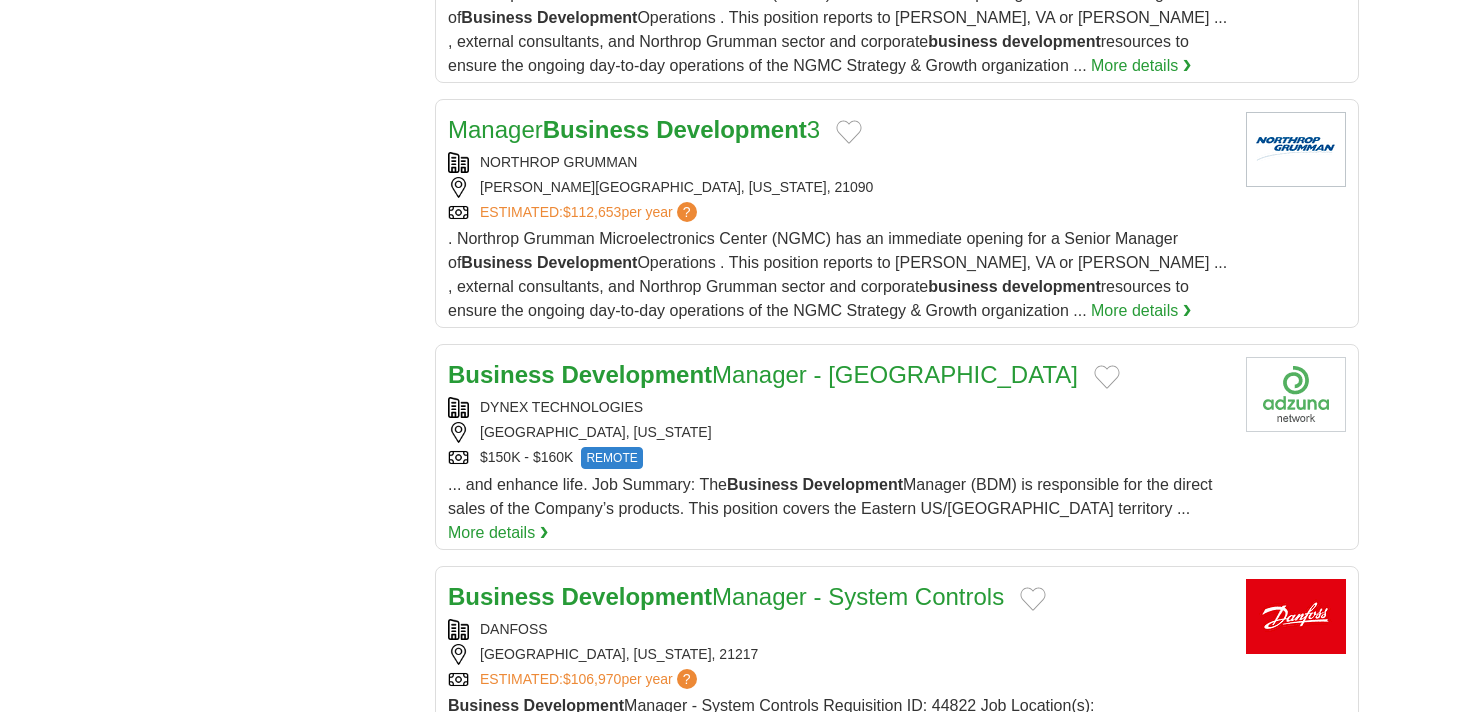 scroll, scrollTop: 2143, scrollLeft: 0, axis: vertical 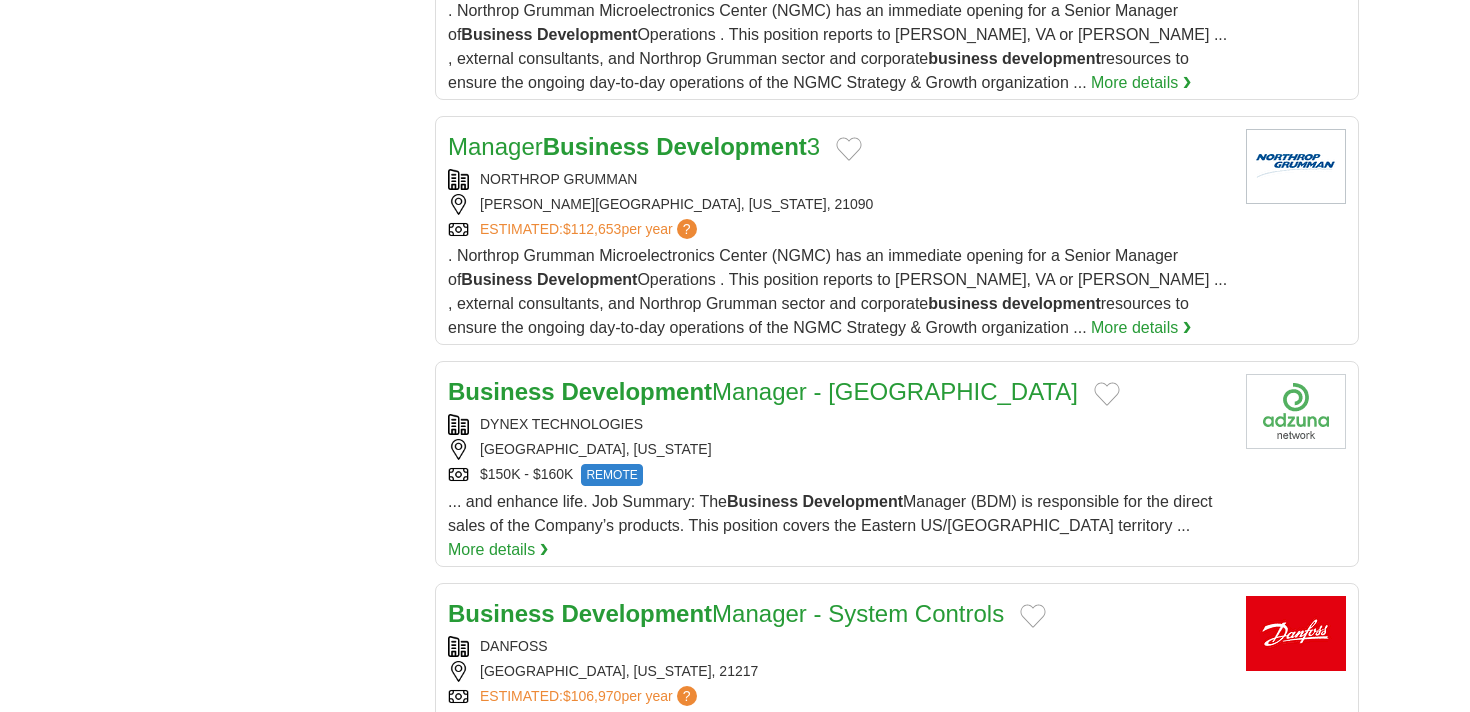 click on "[GEOGRAPHIC_DATA], [US_STATE]" at bounding box center [839, 449] 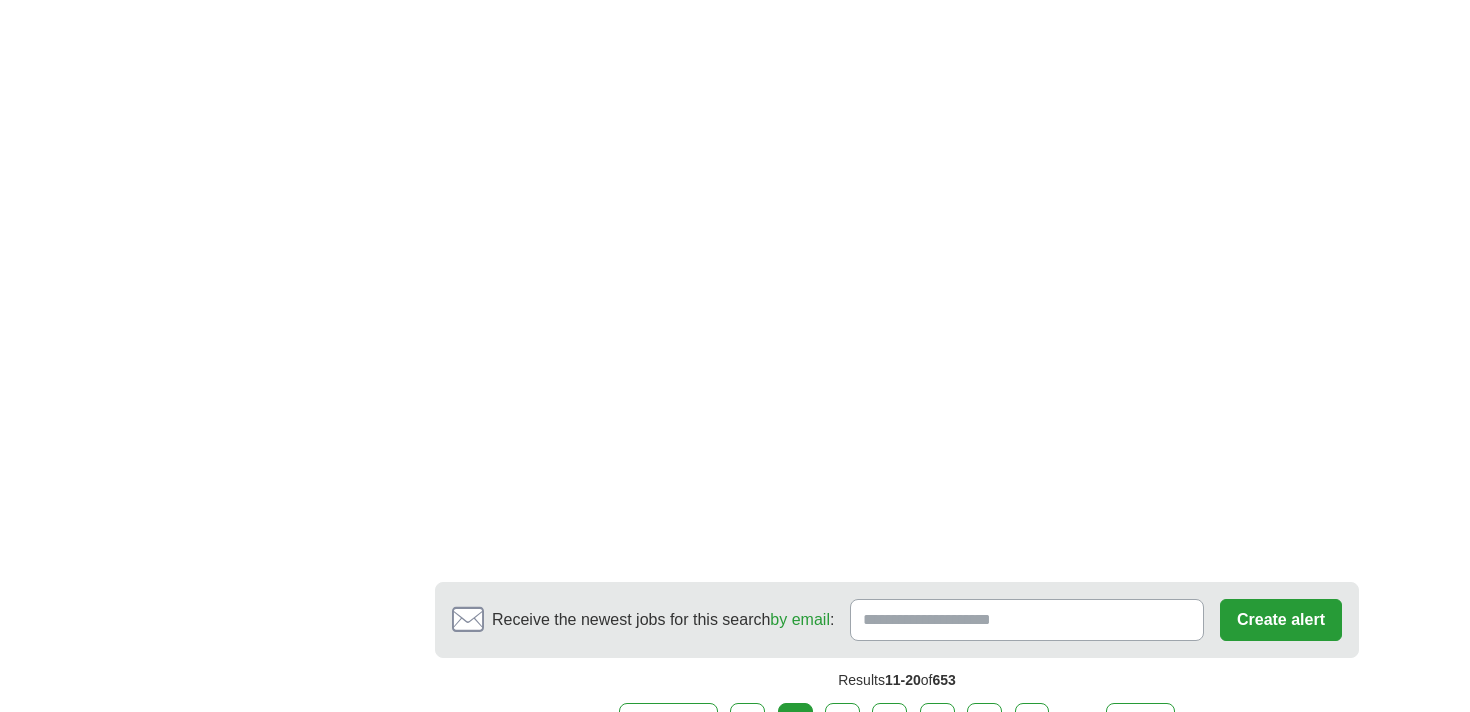 scroll, scrollTop: 3748, scrollLeft: 0, axis: vertical 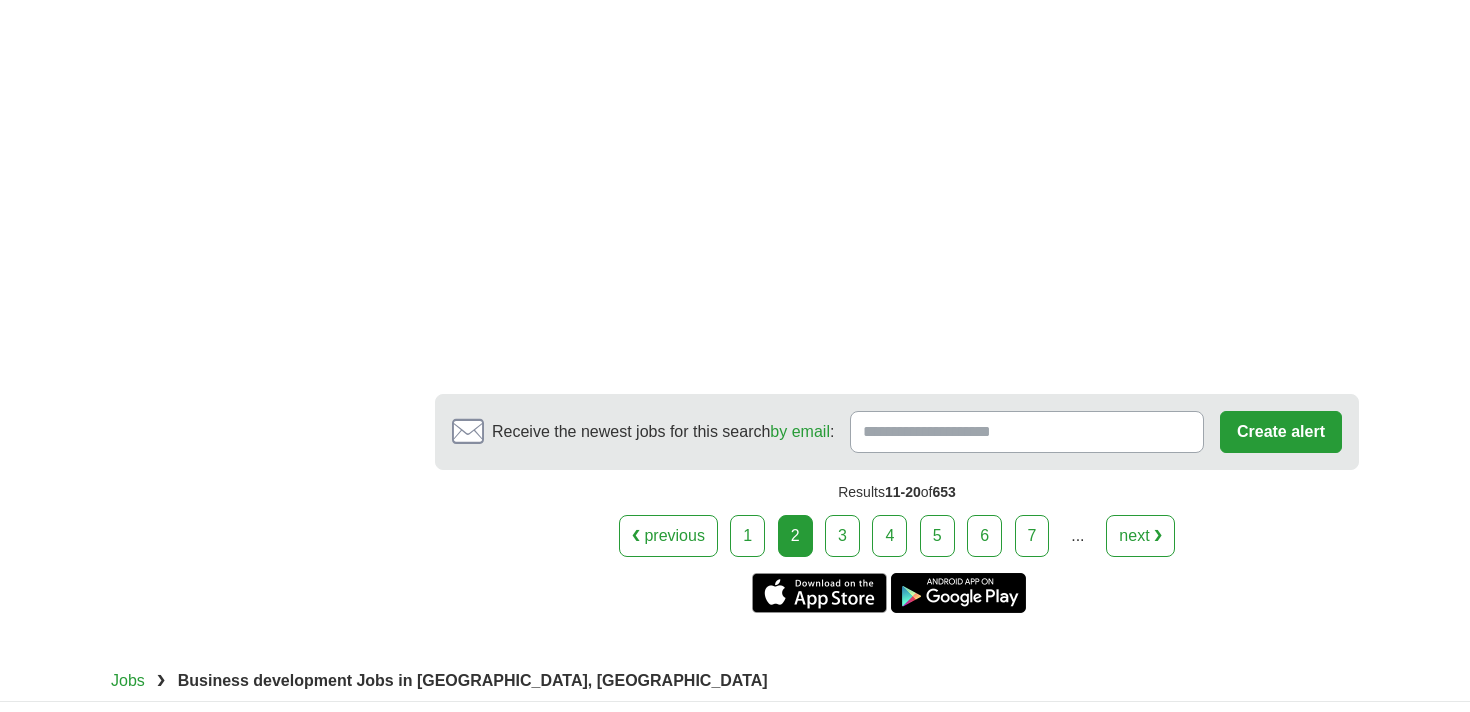click on "3" at bounding box center [842, 536] 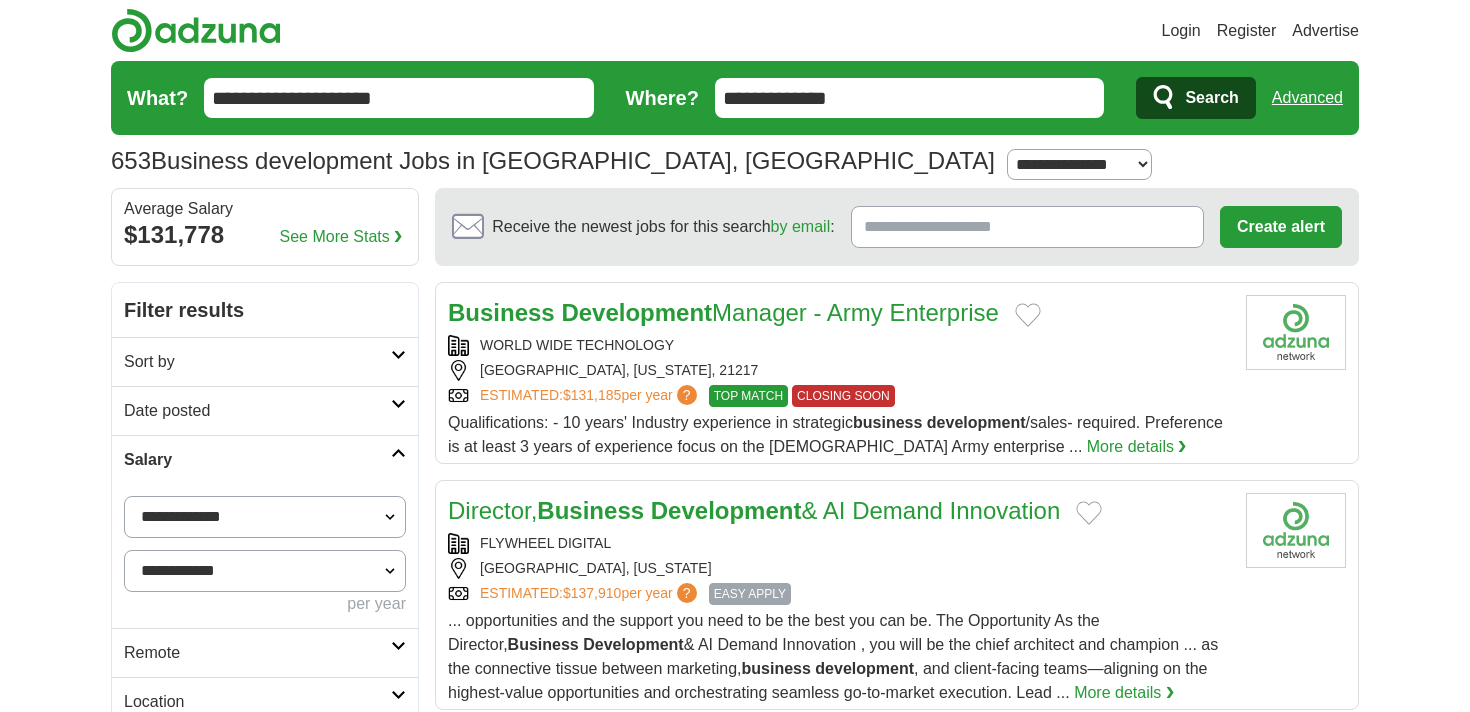 scroll, scrollTop: 0, scrollLeft: 0, axis: both 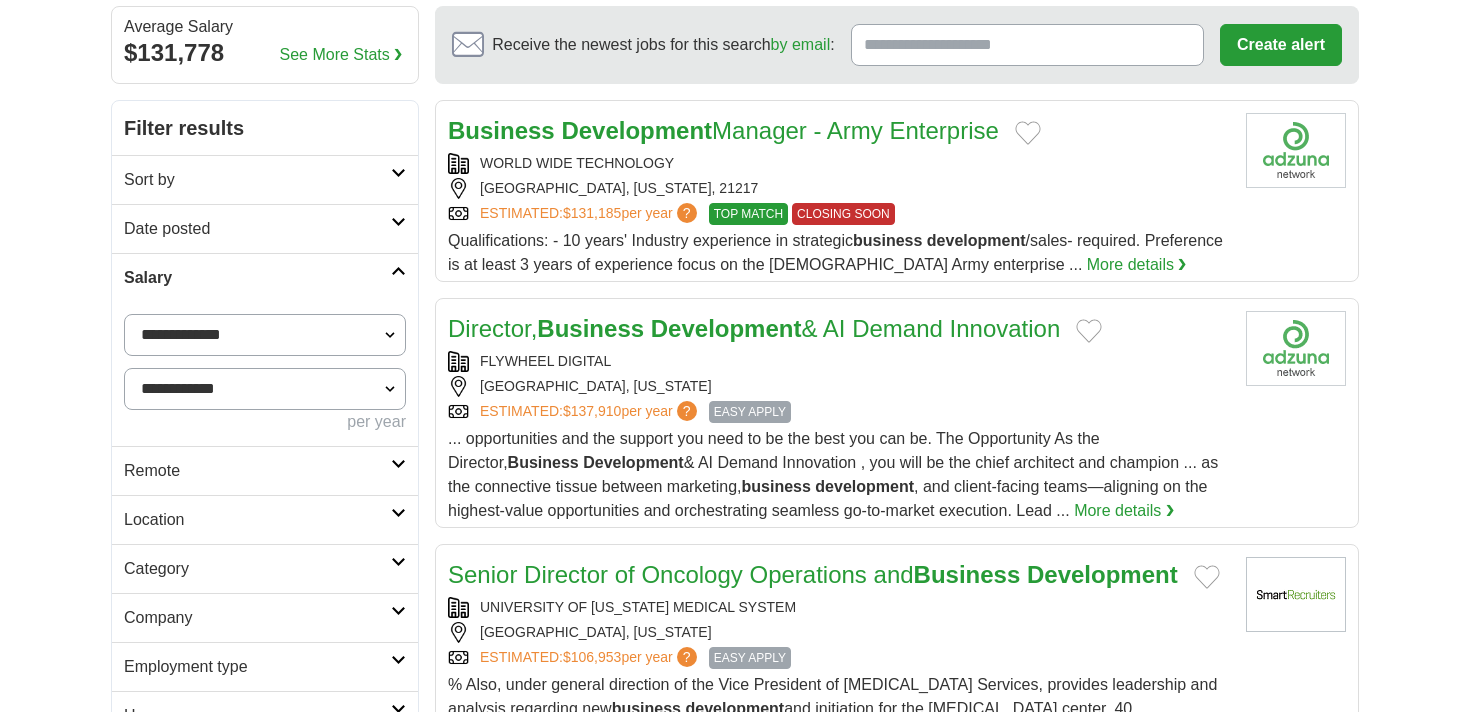 click on "FLYWHEEL DIGITAL" at bounding box center (839, 361) 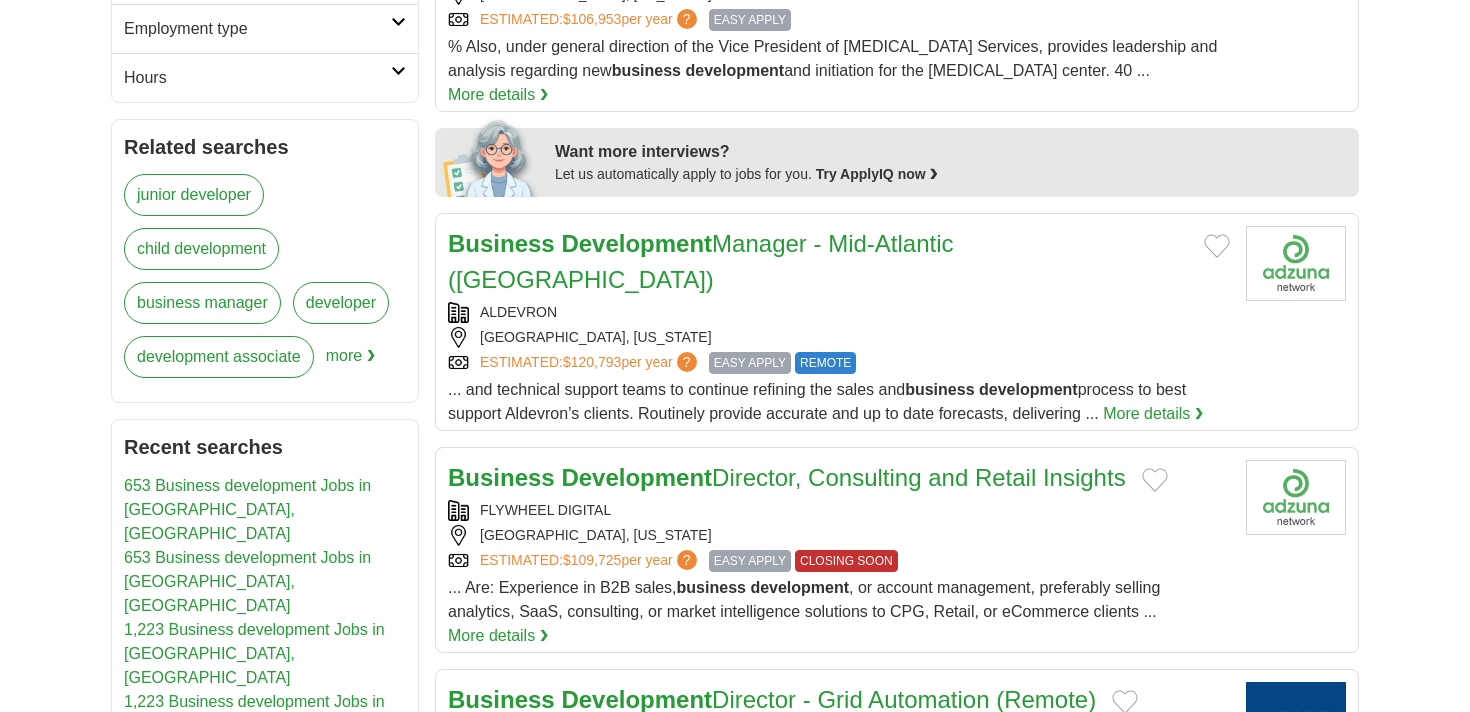 scroll, scrollTop: 882, scrollLeft: 0, axis: vertical 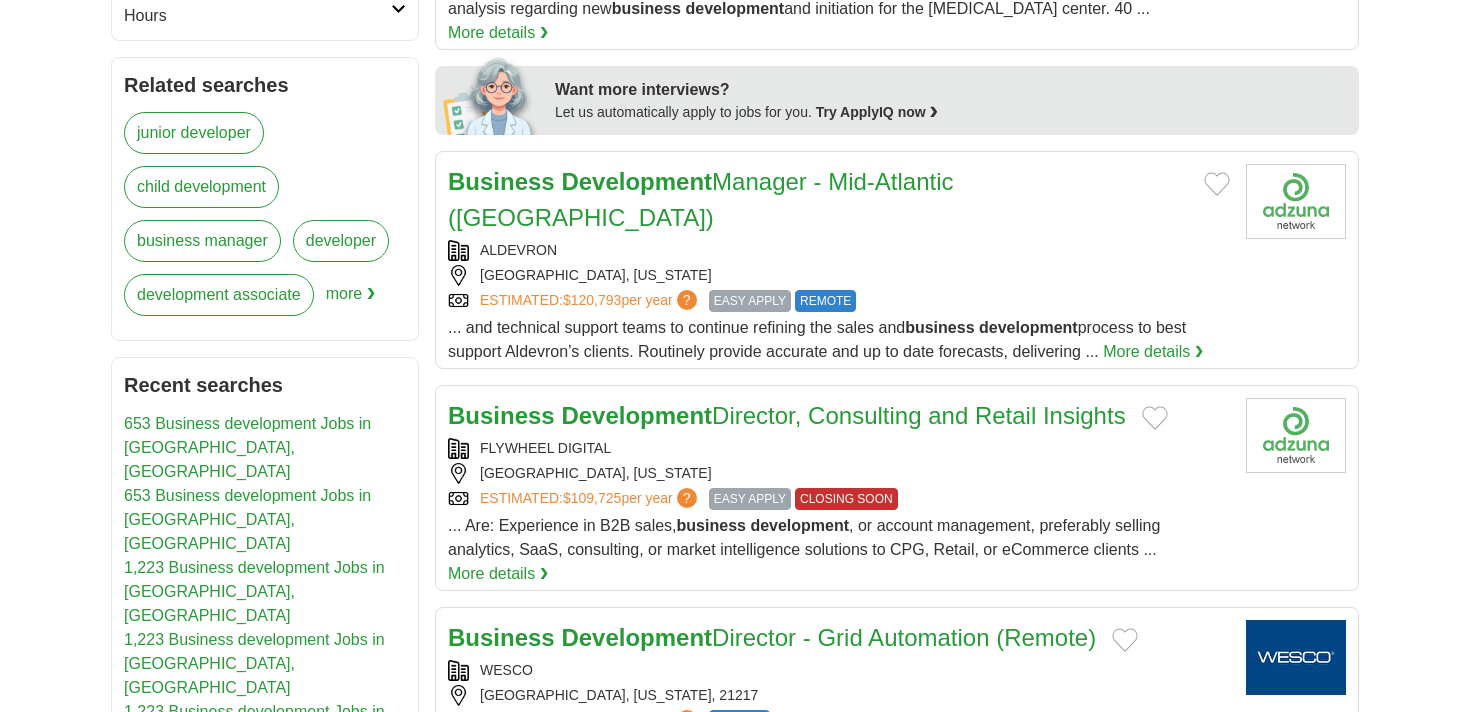 click on "ALDEVRON" at bounding box center [839, 250] 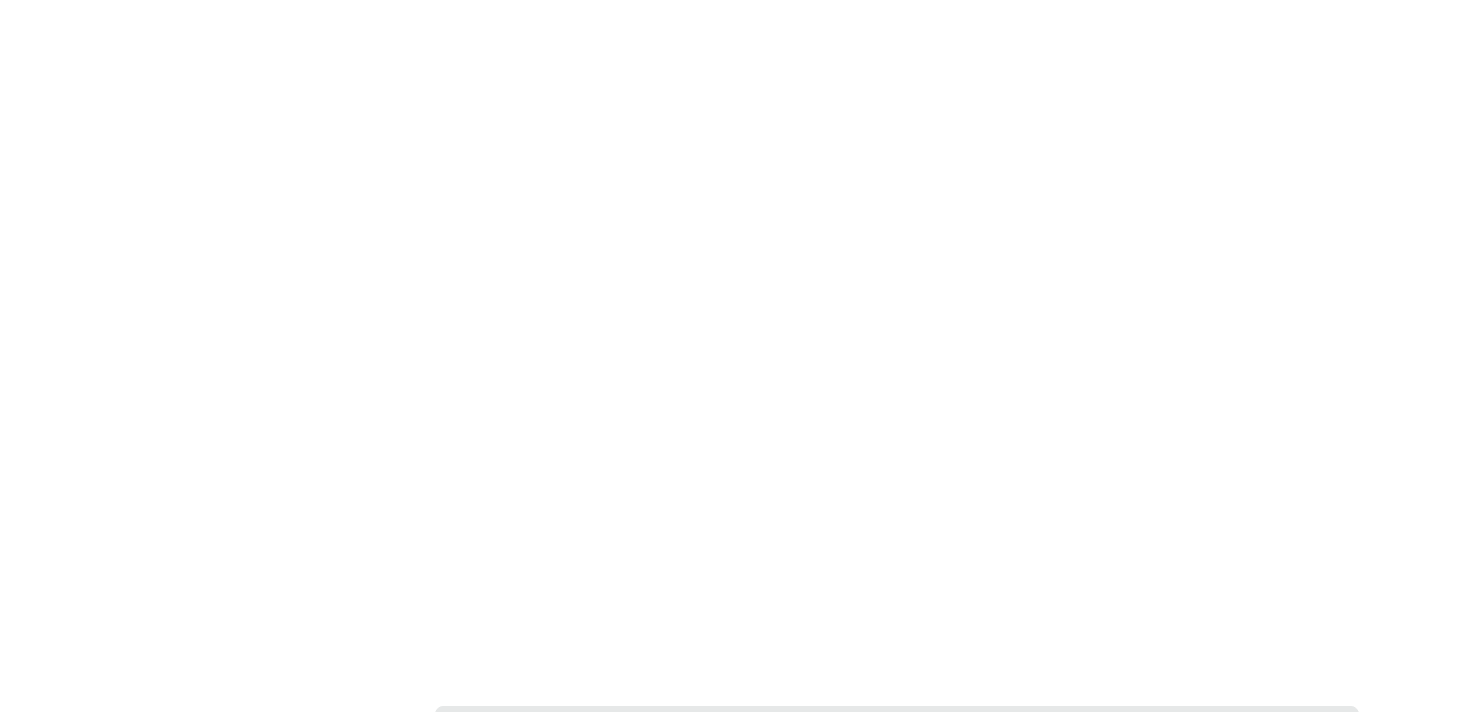 scroll, scrollTop: 3275, scrollLeft: 0, axis: vertical 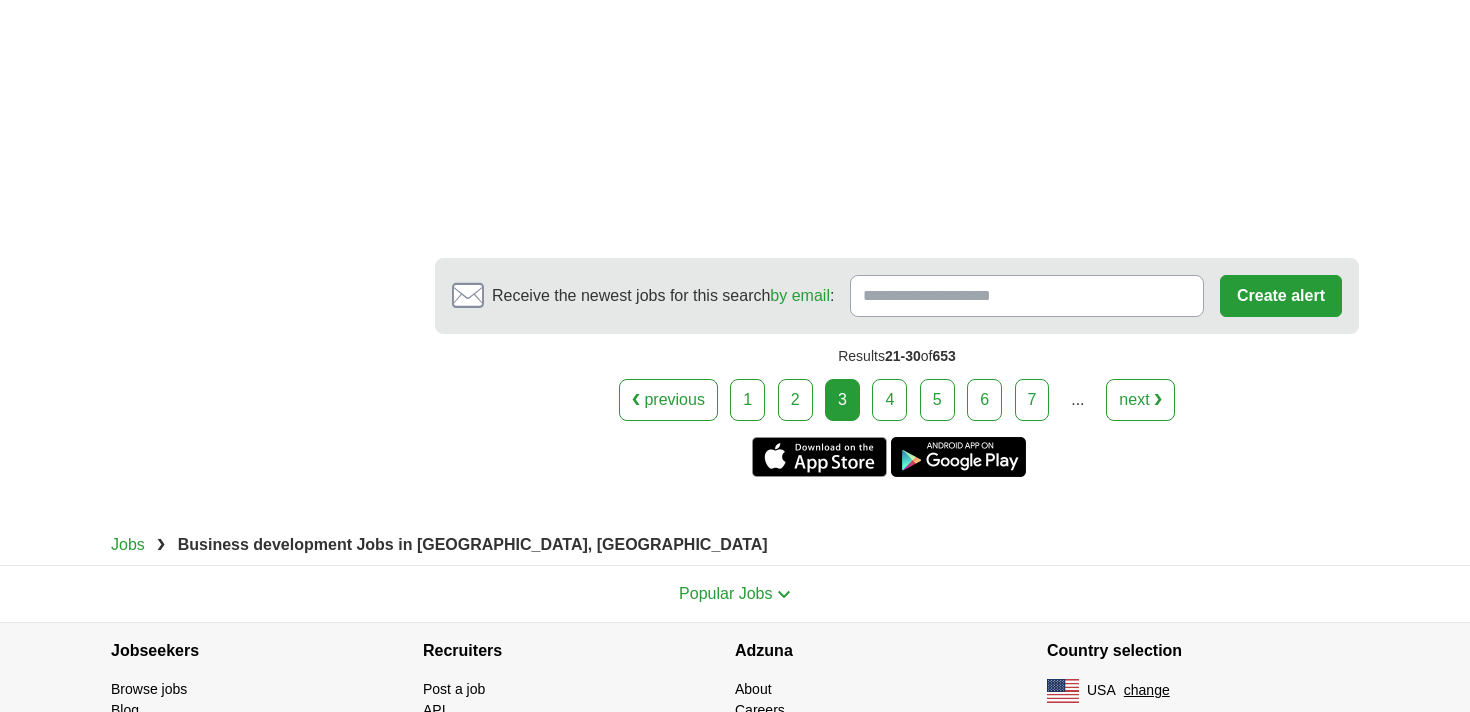 click on "4" at bounding box center [889, 400] 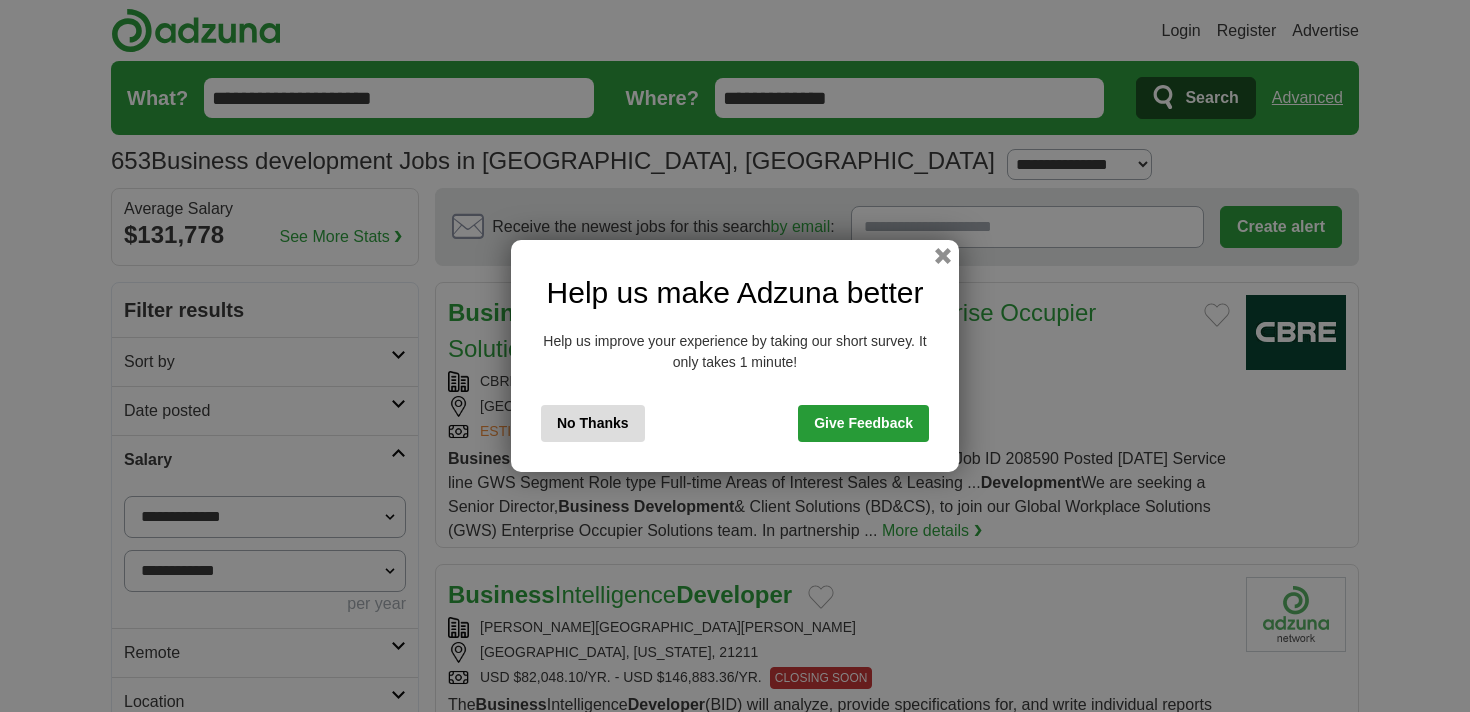 scroll, scrollTop: 0, scrollLeft: 0, axis: both 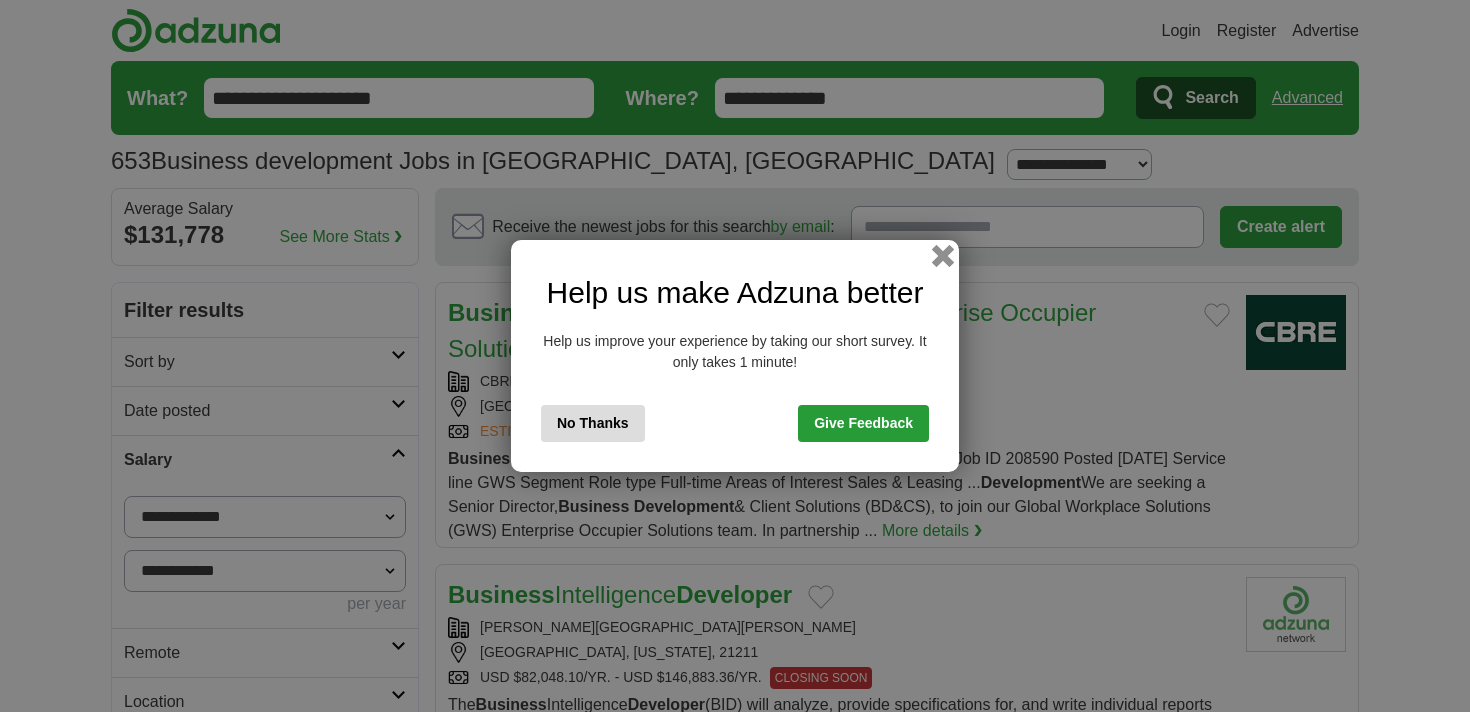 click at bounding box center (943, 256) 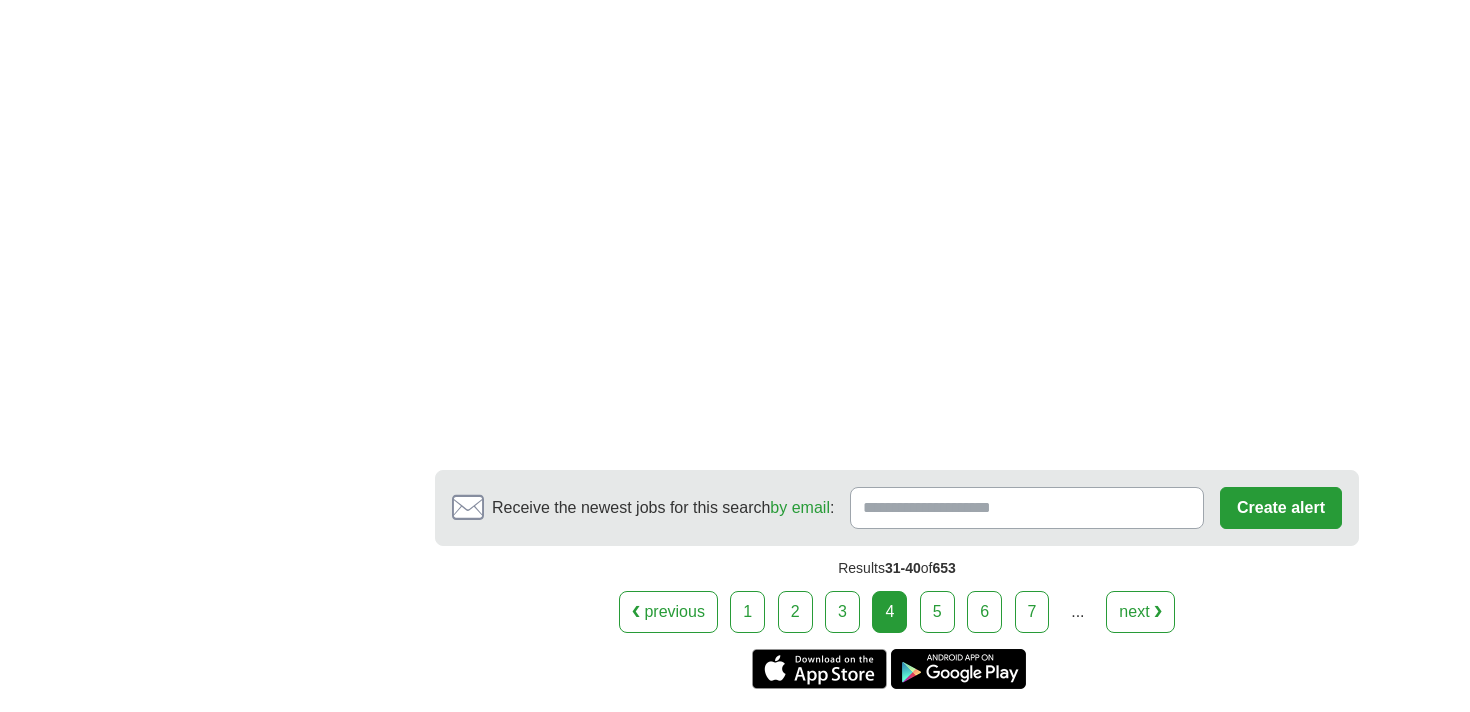 scroll, scrollTop: 4245, scrollLeft: 0, axis: vertical 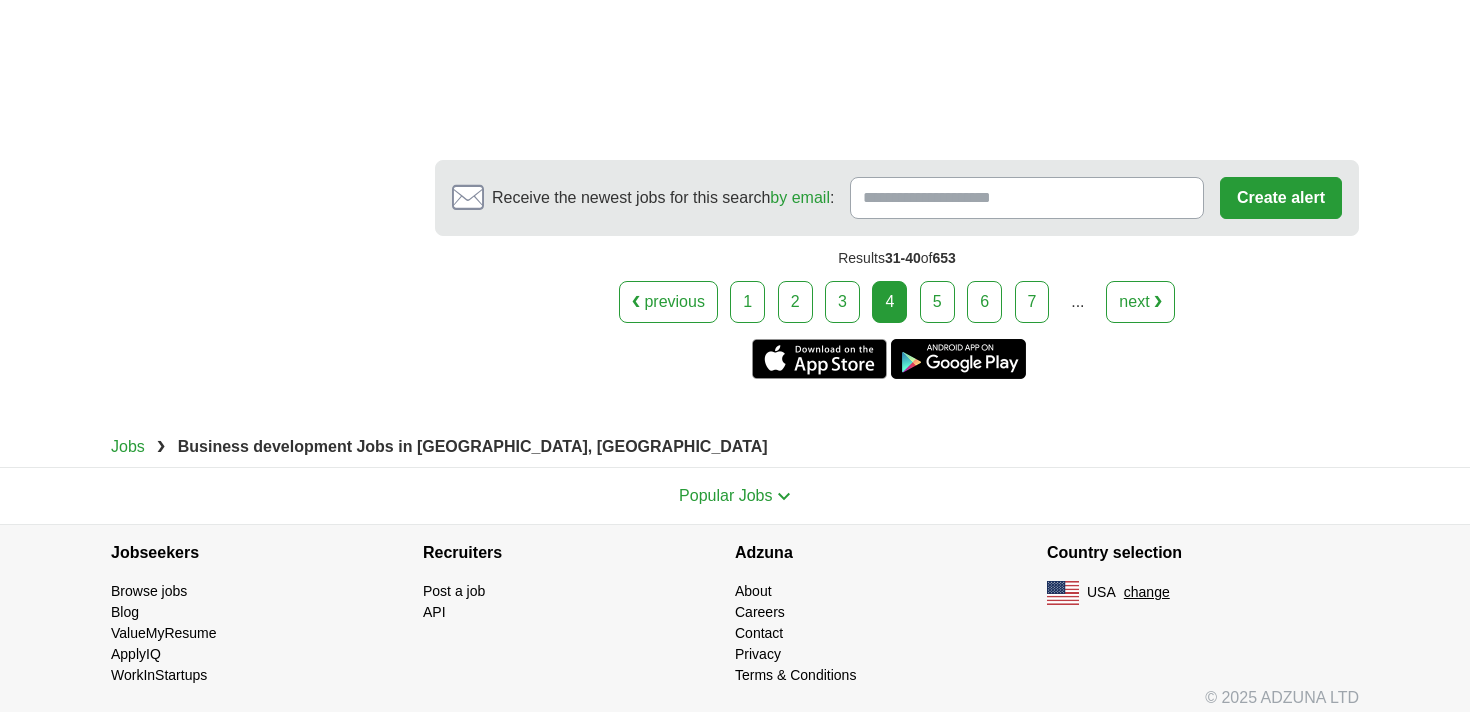 click on "5" at bounding box center [937, 302] 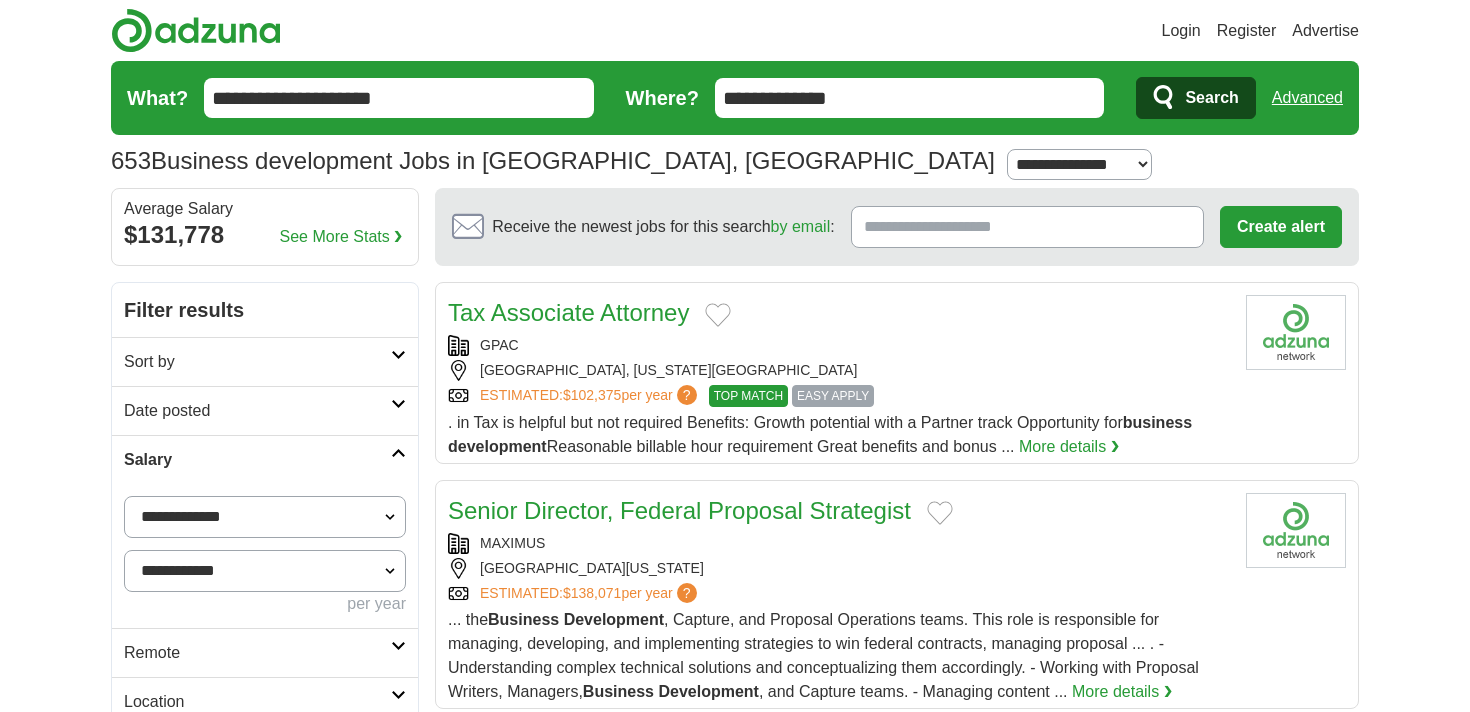 scroll, scrollTop: 0, scrollLeft: 0, axis: both 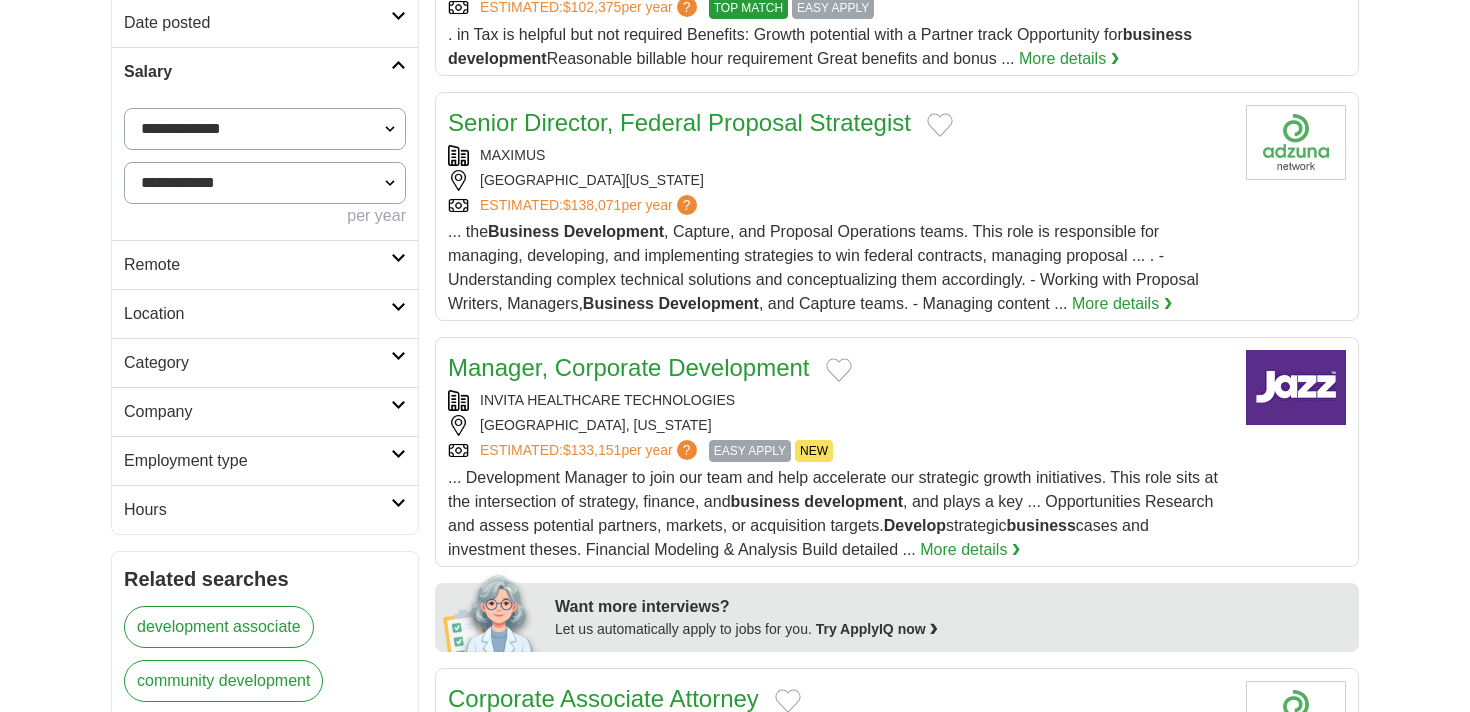 click on "Manager, Corporate Development
INVITA HEALTHCARE TECHNOLOGIES
BALTIMORE, MARYLAND
ESTIMATED:
$133,151
per year
?
EASY APPLY NEW
EASY APPLY NEW
business   development Develop  strategic  business
More details ❯" at bounding box center [839, 456] 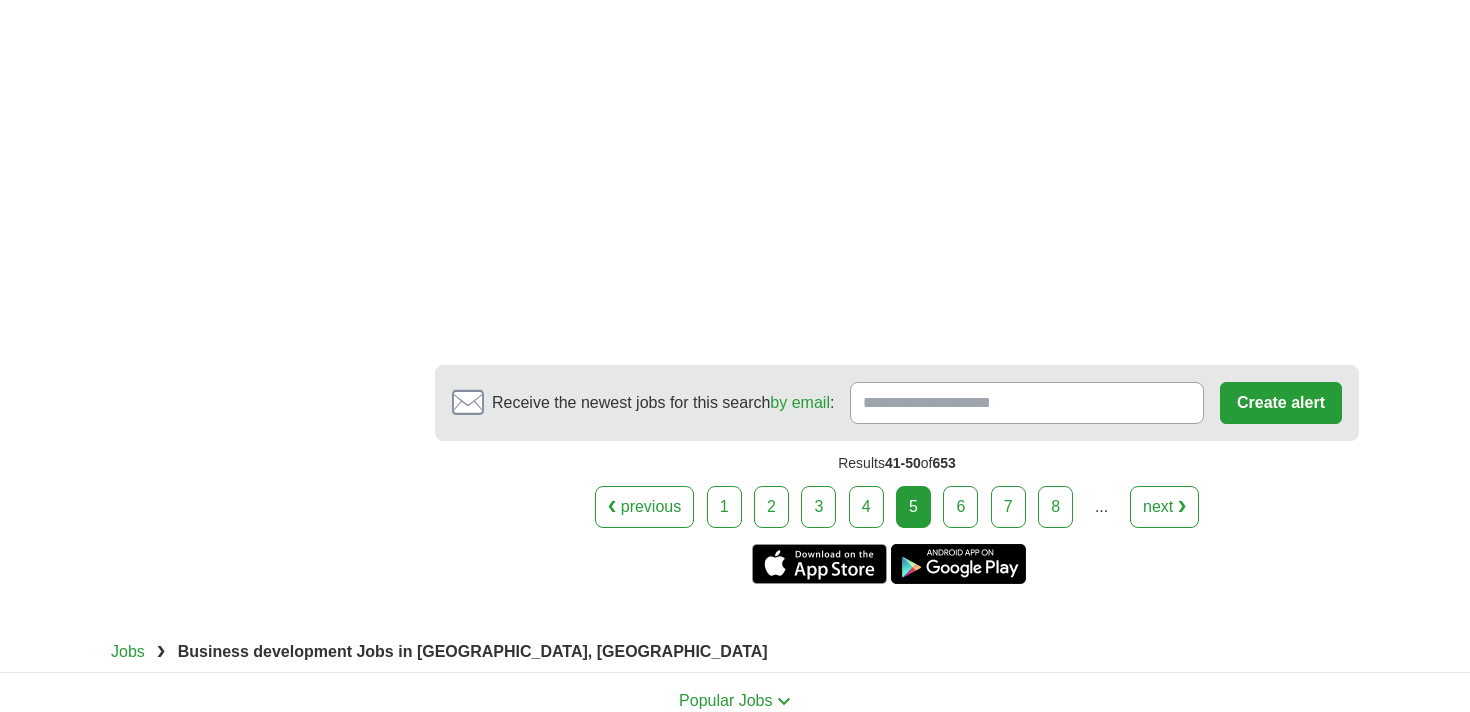 scroll, scrollTop: 3512, scrollLeft: 0, axis: vertical 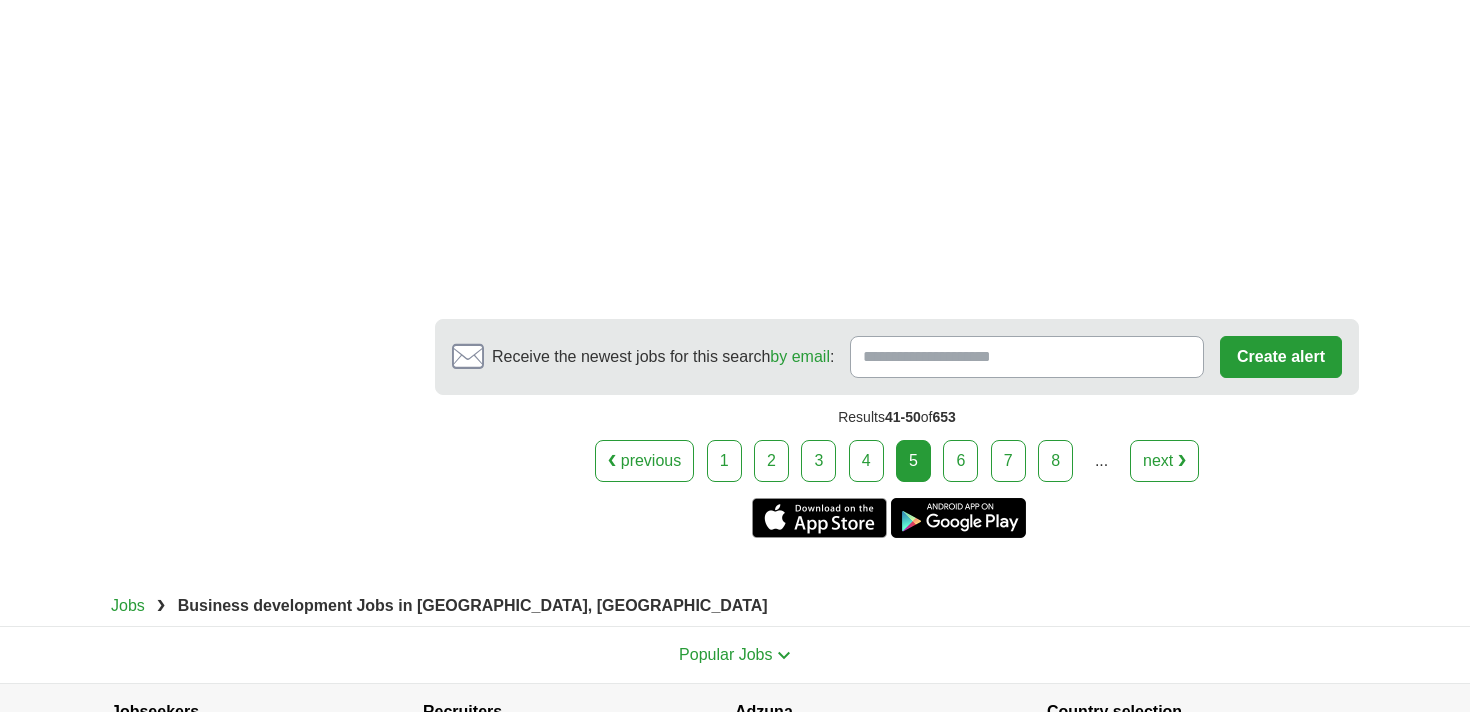 click on "6" at bounding box center (960, 461) 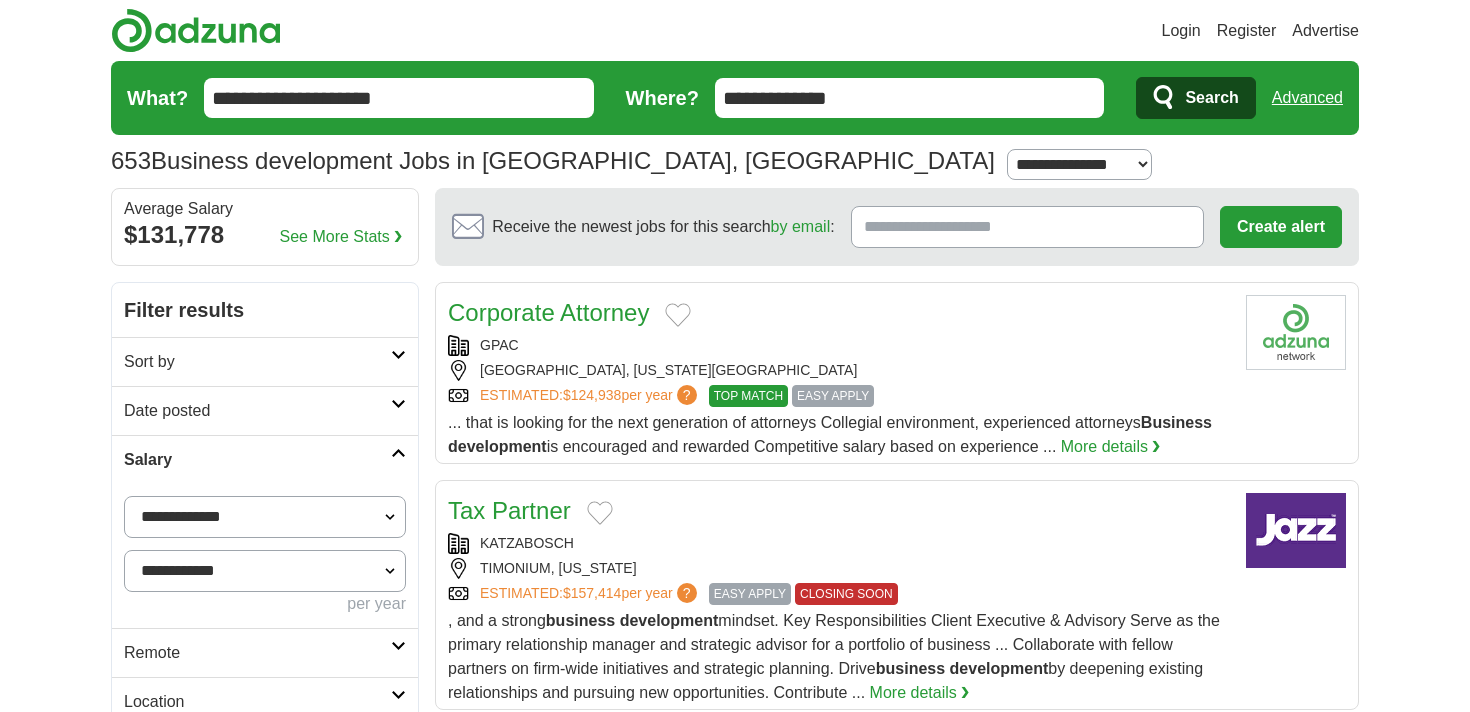scroll, scrollTop: 0, scrollLeft: 0, axis: both 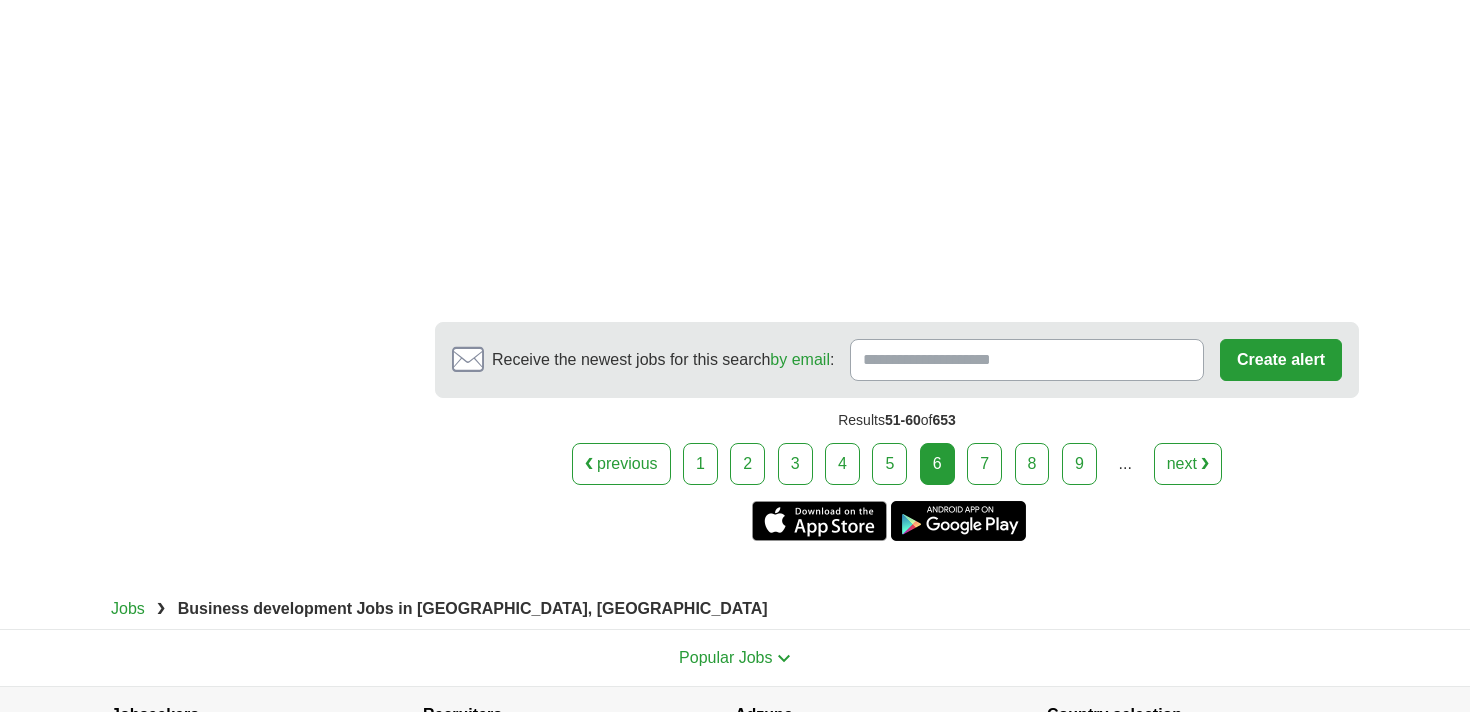click on "7" at bounding box center (984, 464) 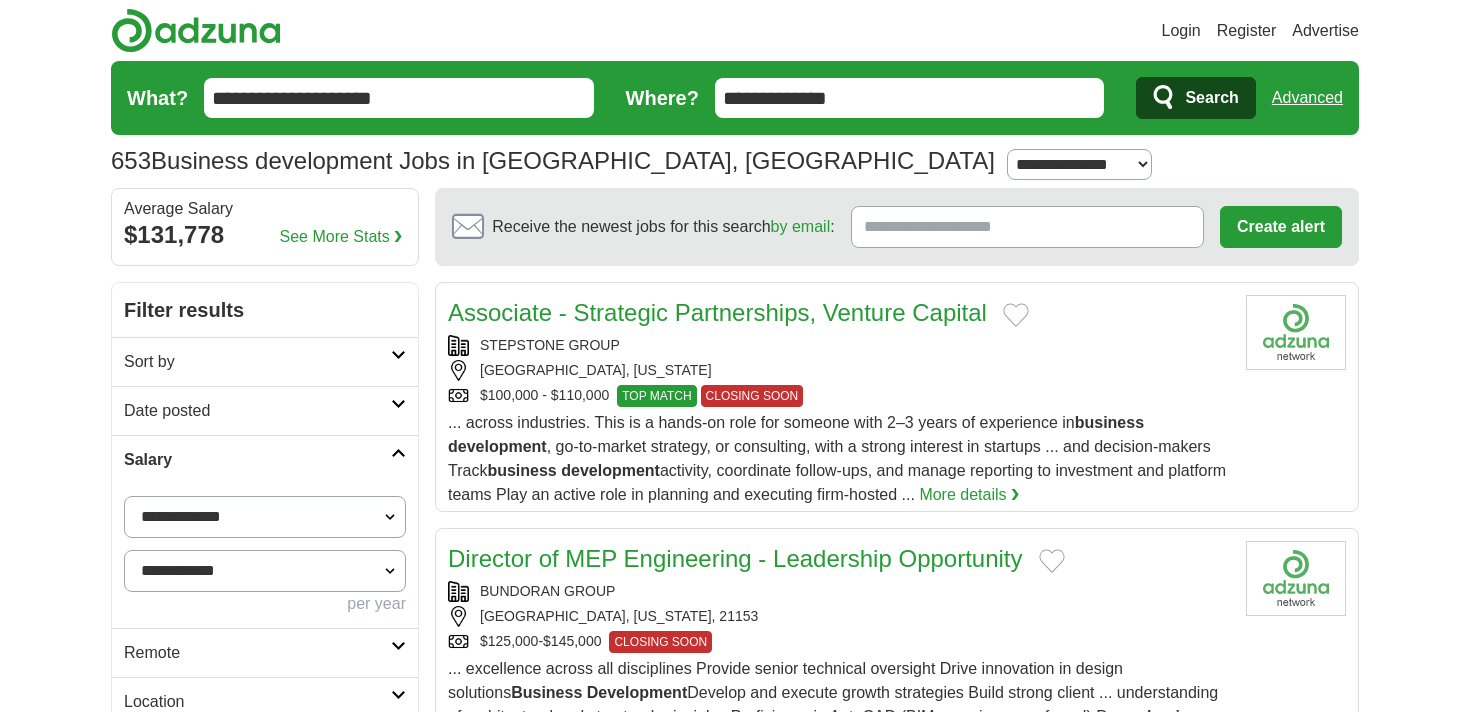 scroll, scrollTop: 0, scrollLeft: 0, axis: both 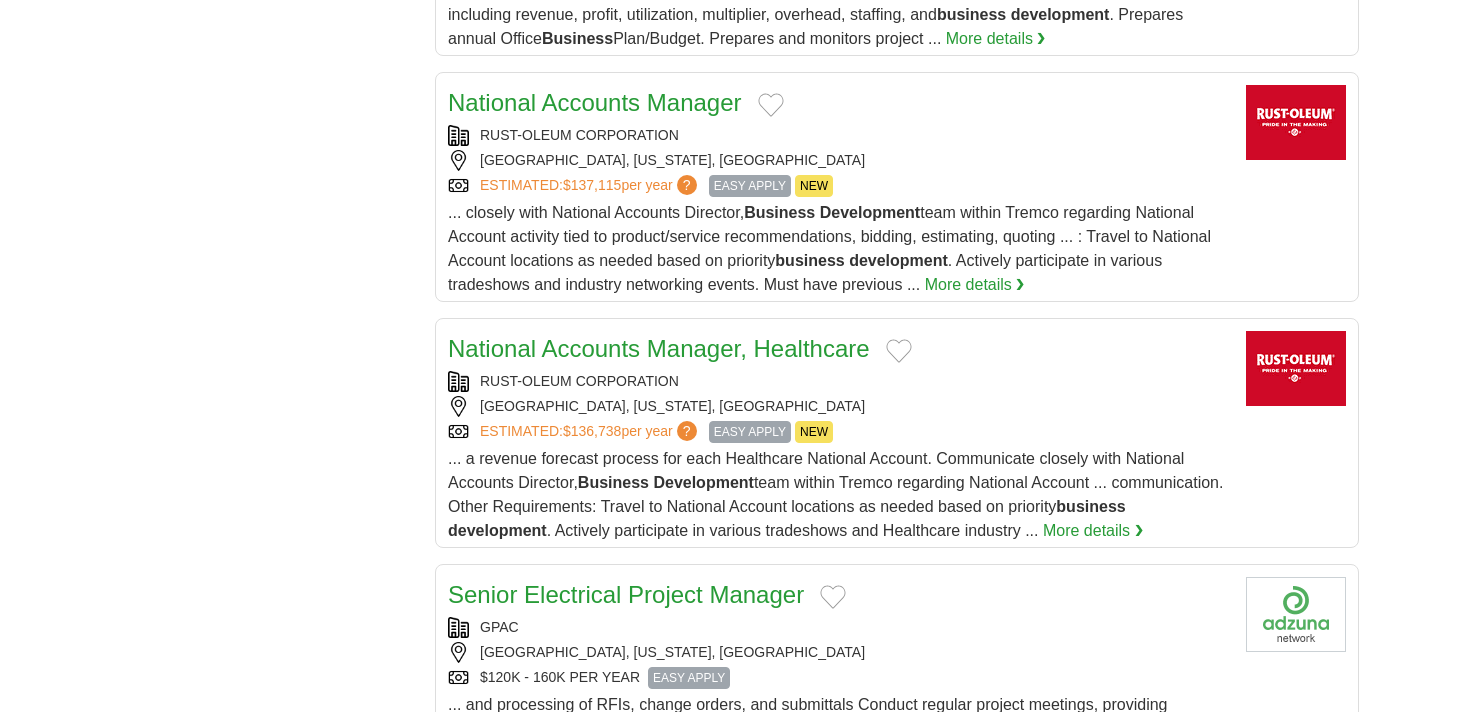 click on "National Accounts Manager, Healthcare" at bounding box center [659, 348] 